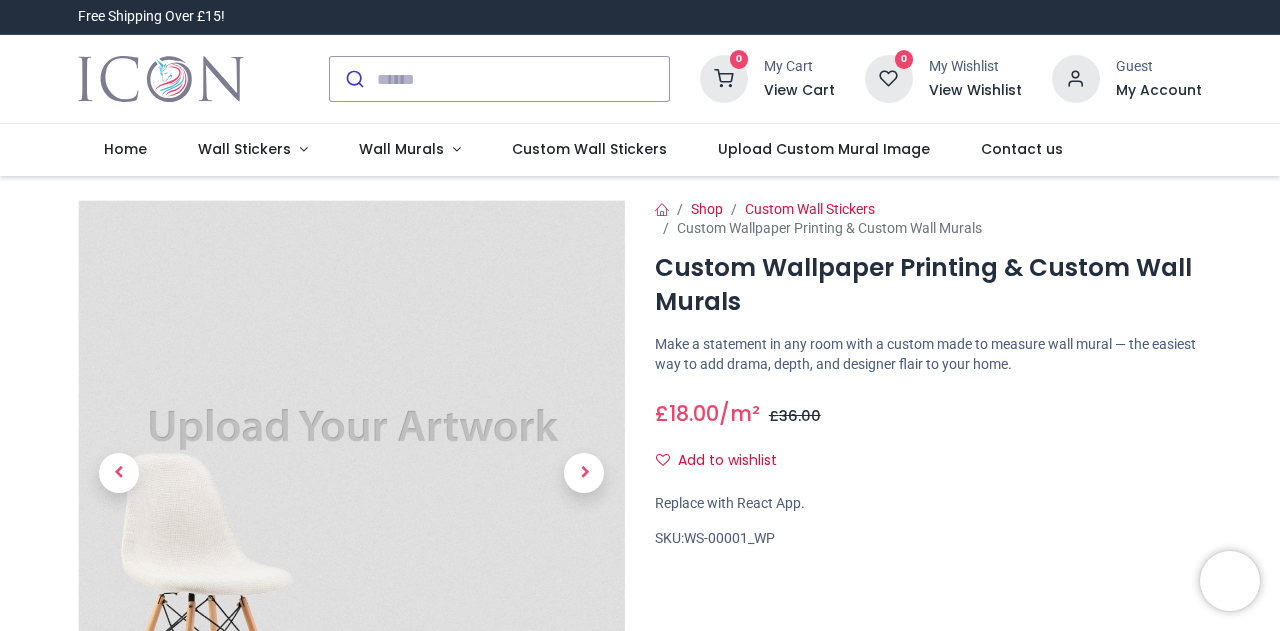 scroll, scrollTop: 0, scrollLeft: 0, axis: both 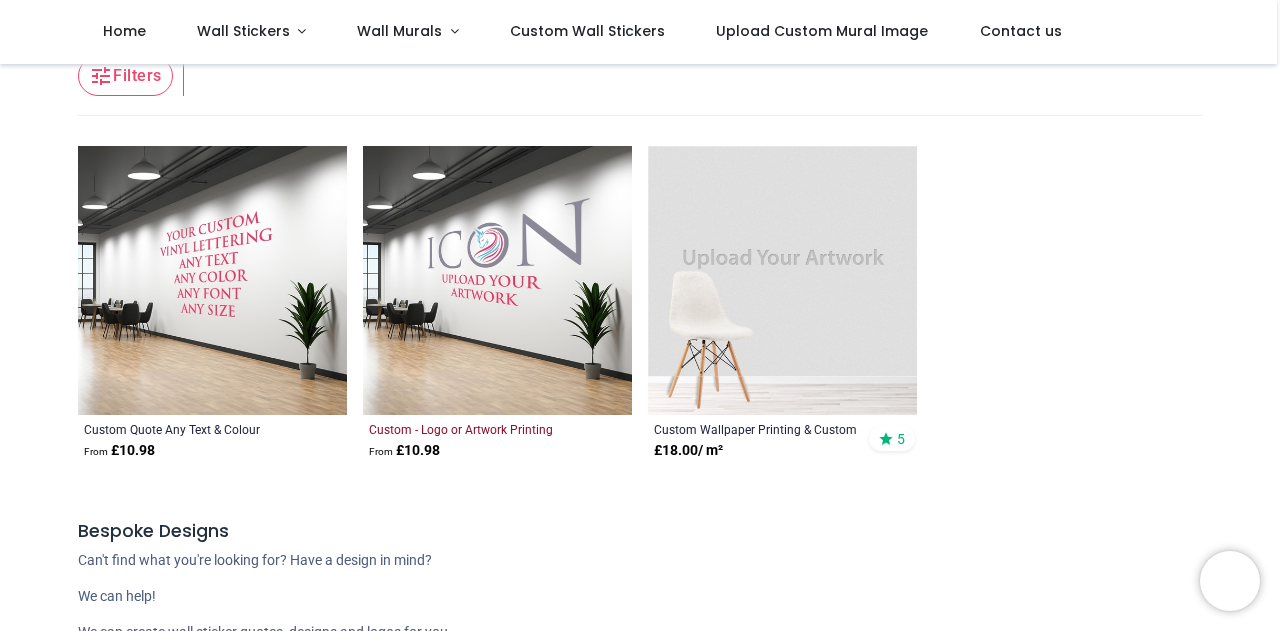 click on "Custom - Logo or Artwork Printing" at bounding box center [471, 429] 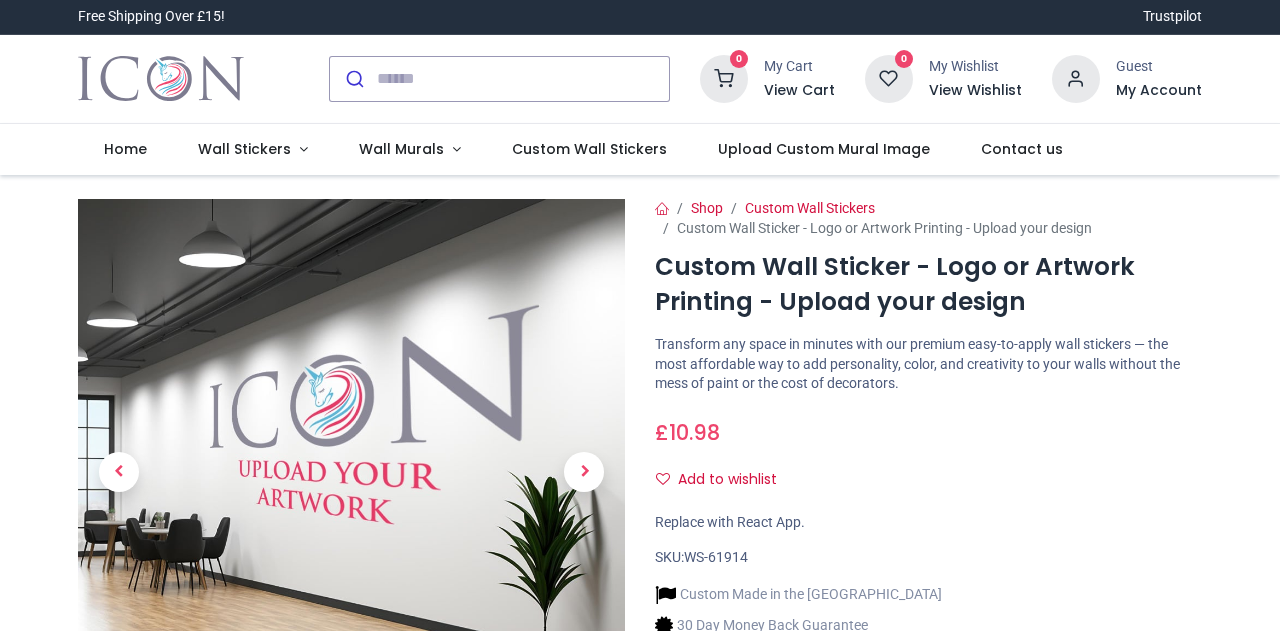 scroll, scrollTop: 0, scrollLeft: 0, axis: both 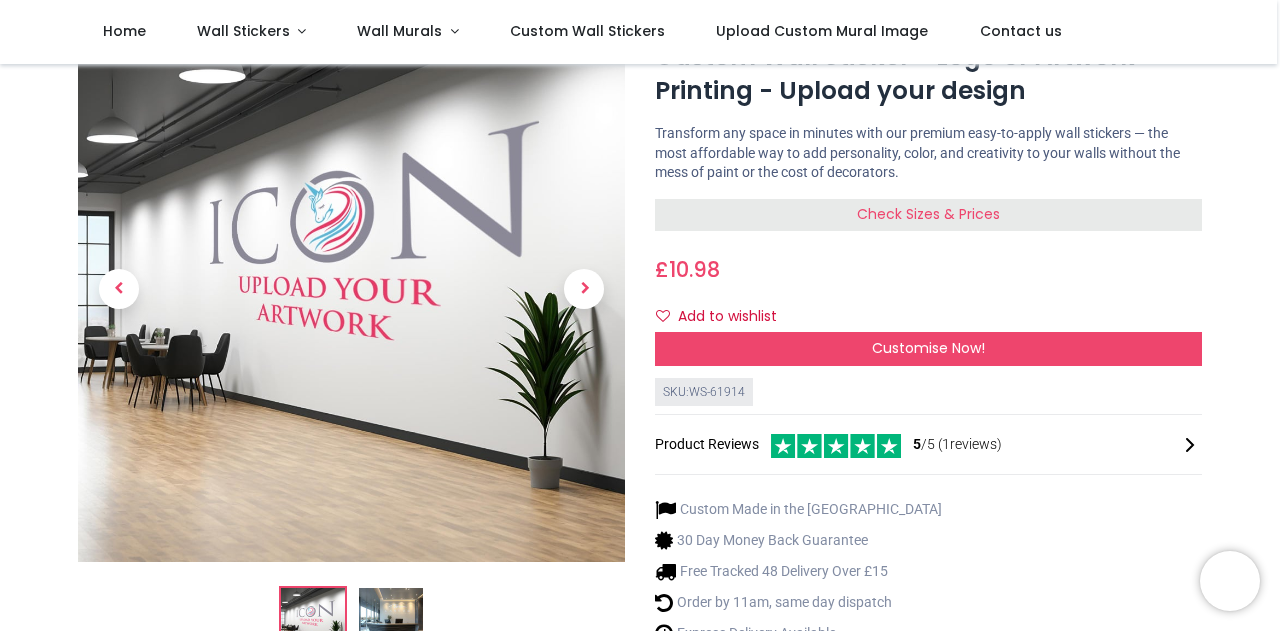 click on "Check Sizes & Prices" at bounding box center [928, 214] 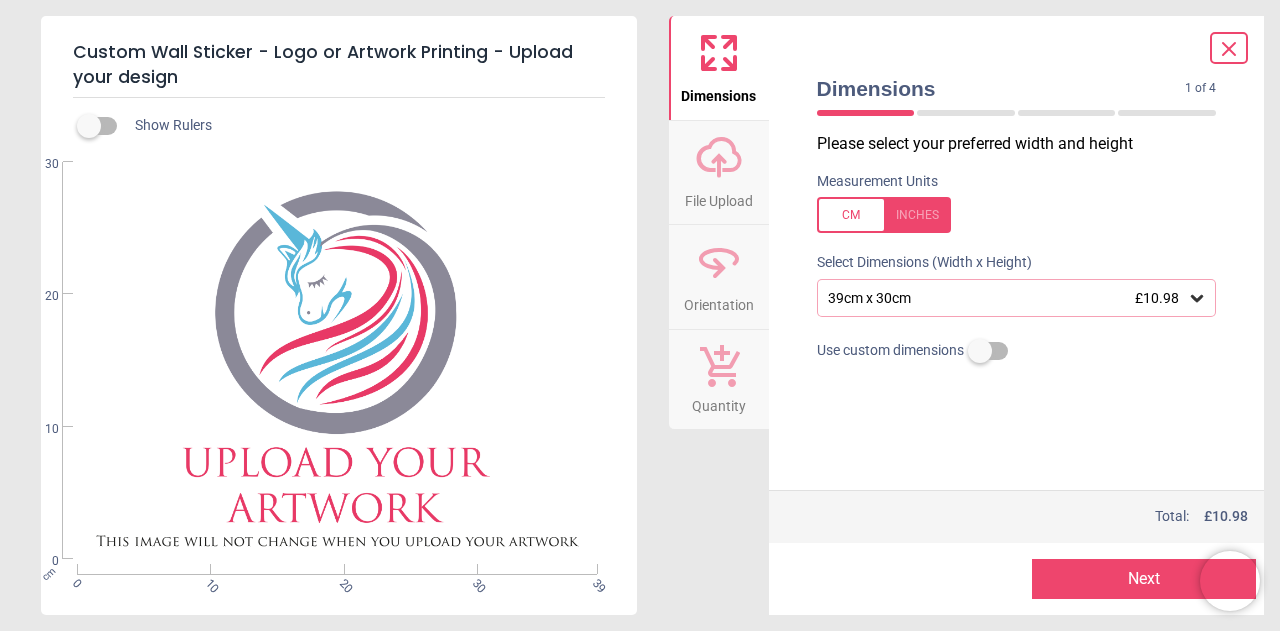 click 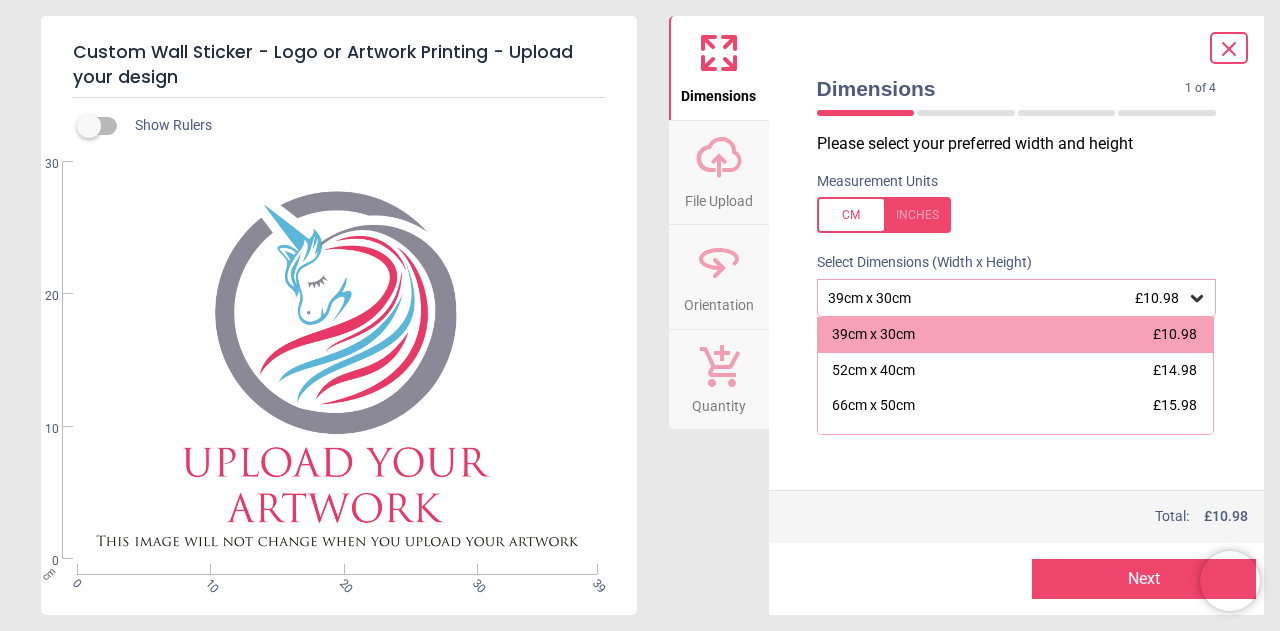 drag, startPoint x: 1169, startPoint y: 400, endPoint x: 1170, endPoint y: 413, distance: 13.038404 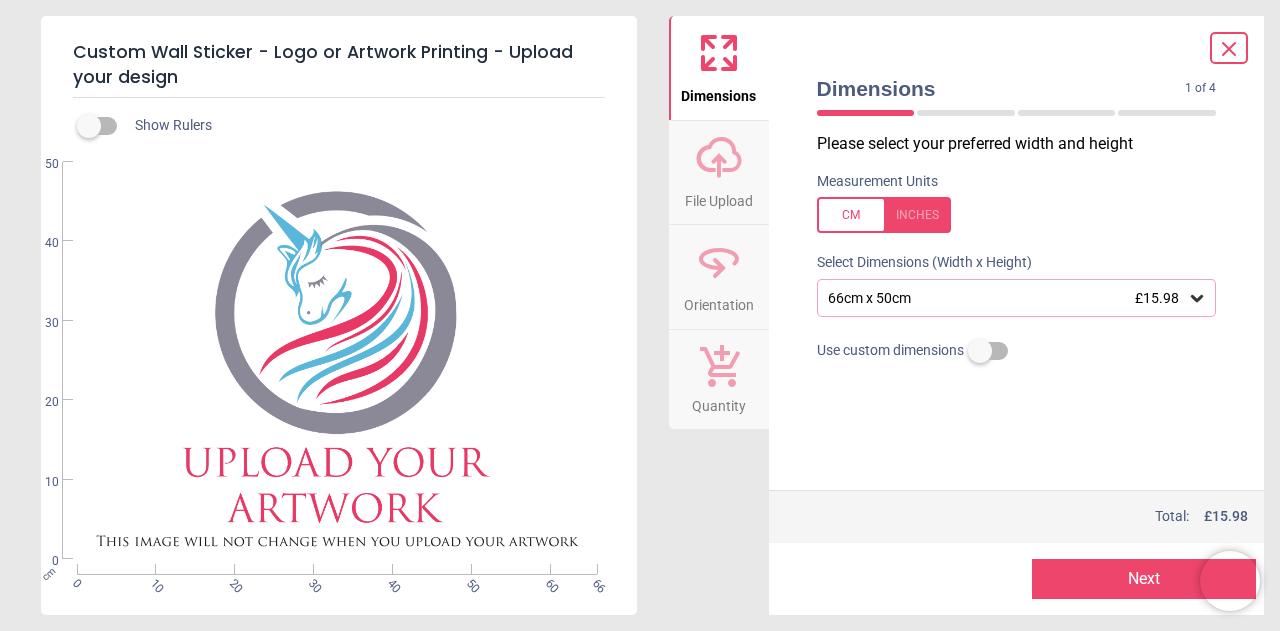 click 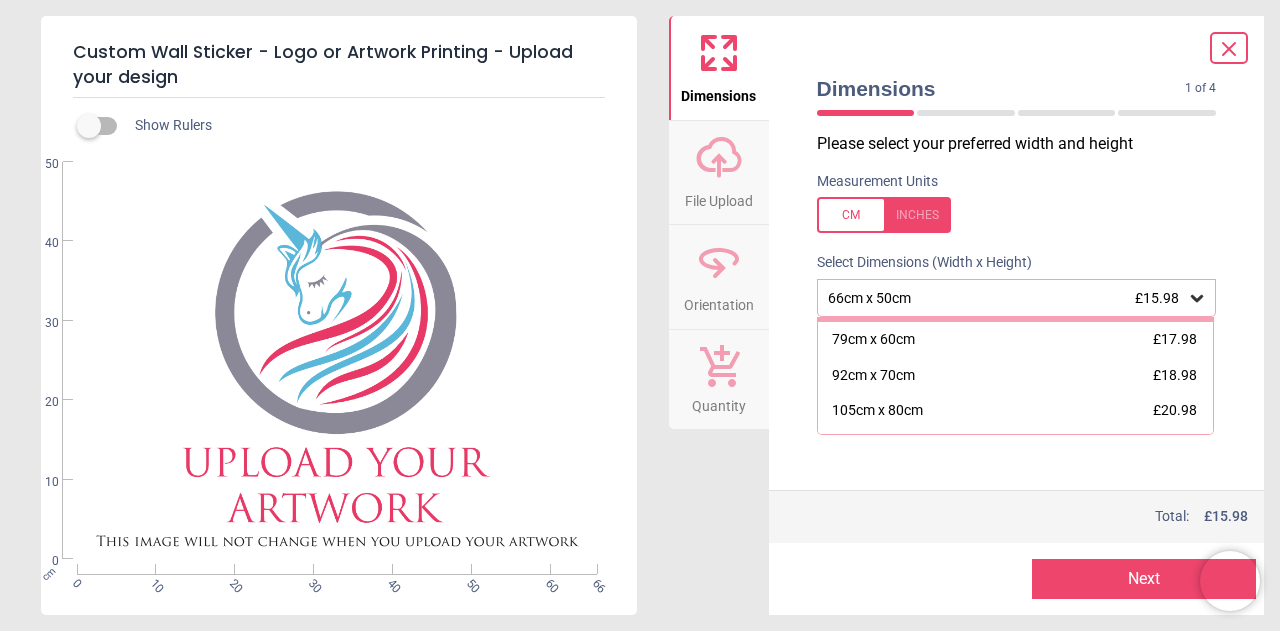 scroll, scrollTop: 142, scrollLeft: 0, axis: vertical 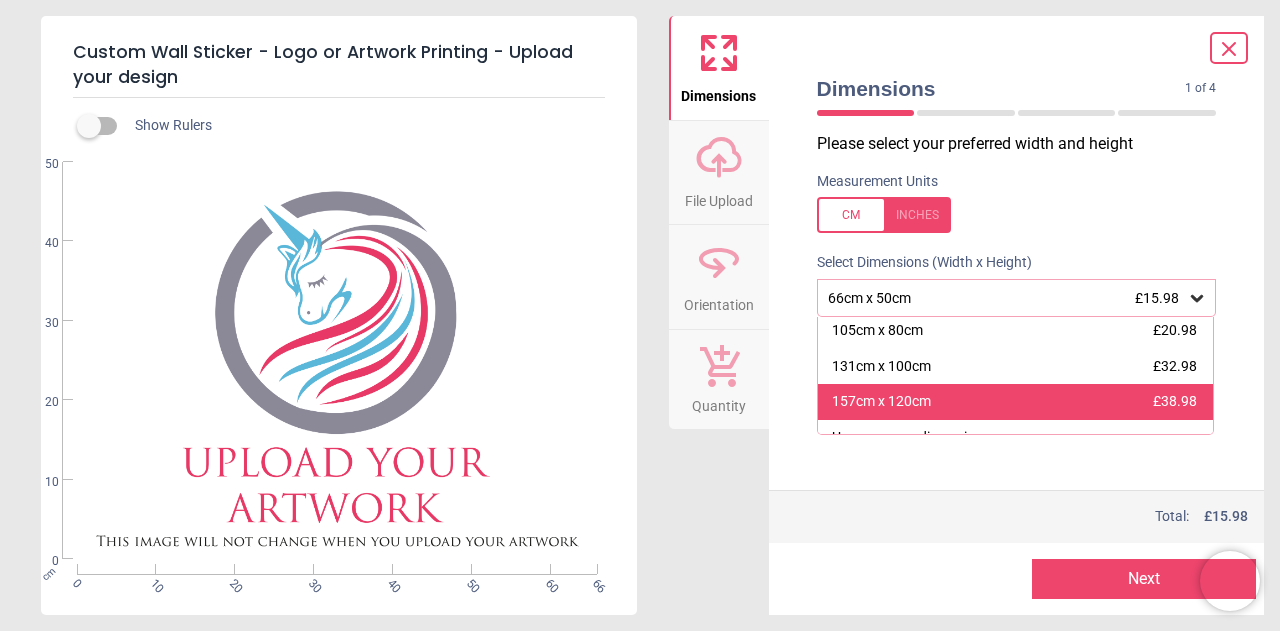 click on "157cm  x  120cm" at bounding box center (881, 402) 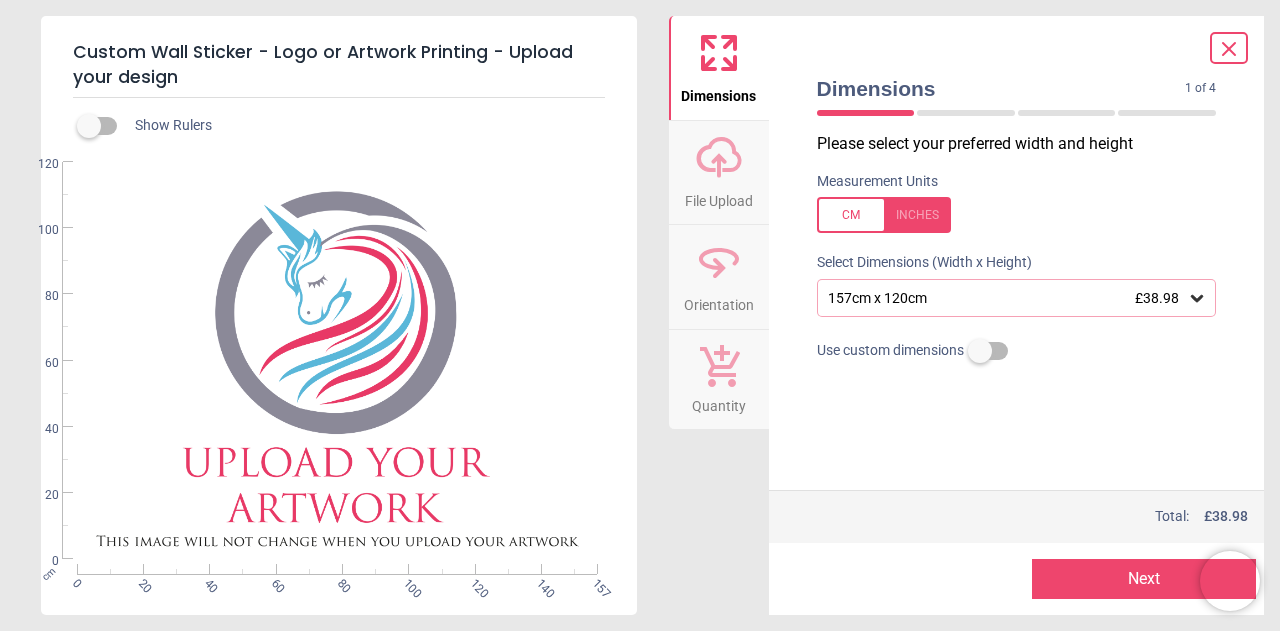 click on "Next" at bounding box center [1144, 579] 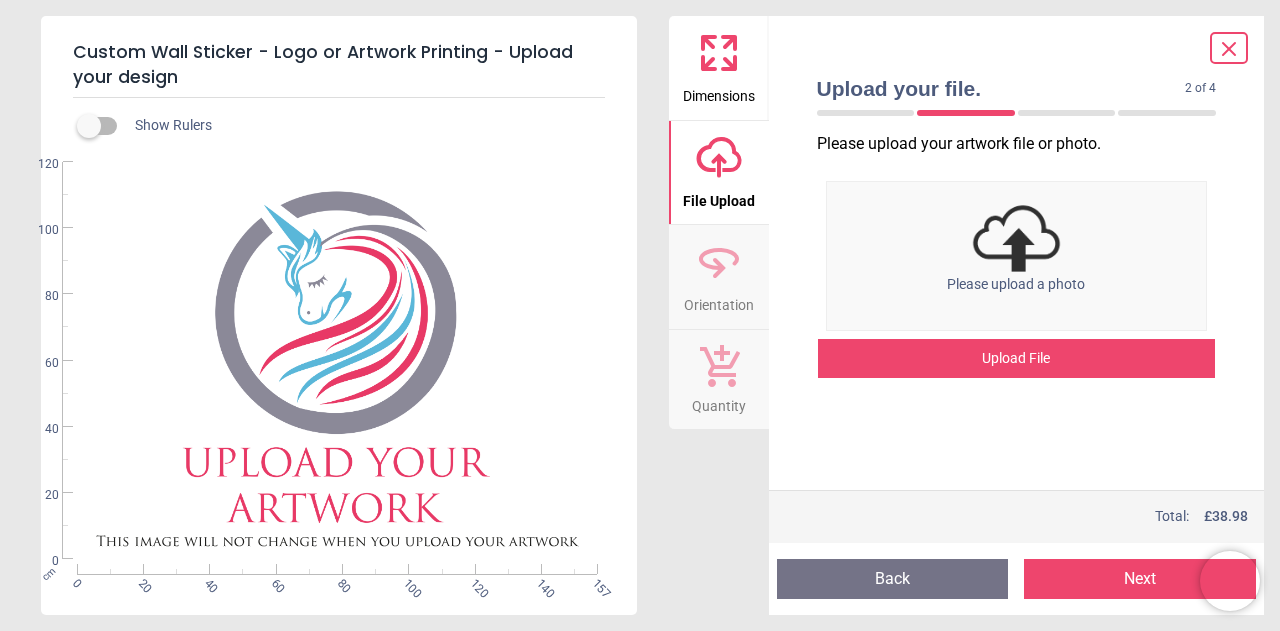 click on "Upload File" at bounding box center [1017, 359] 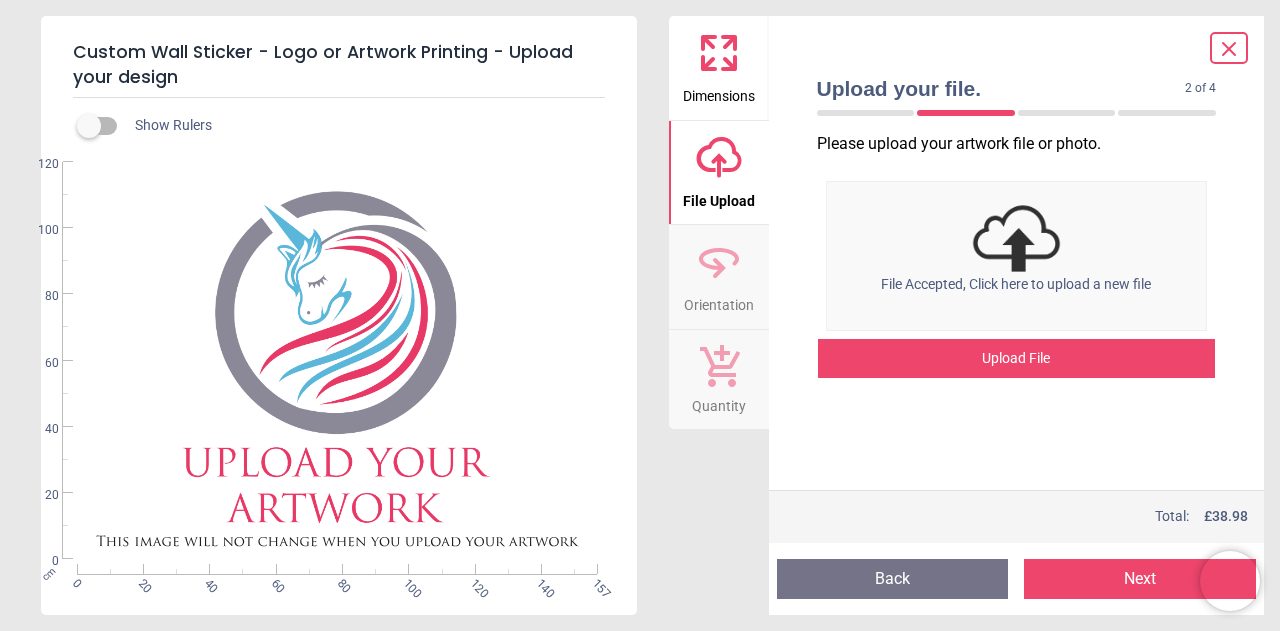 click 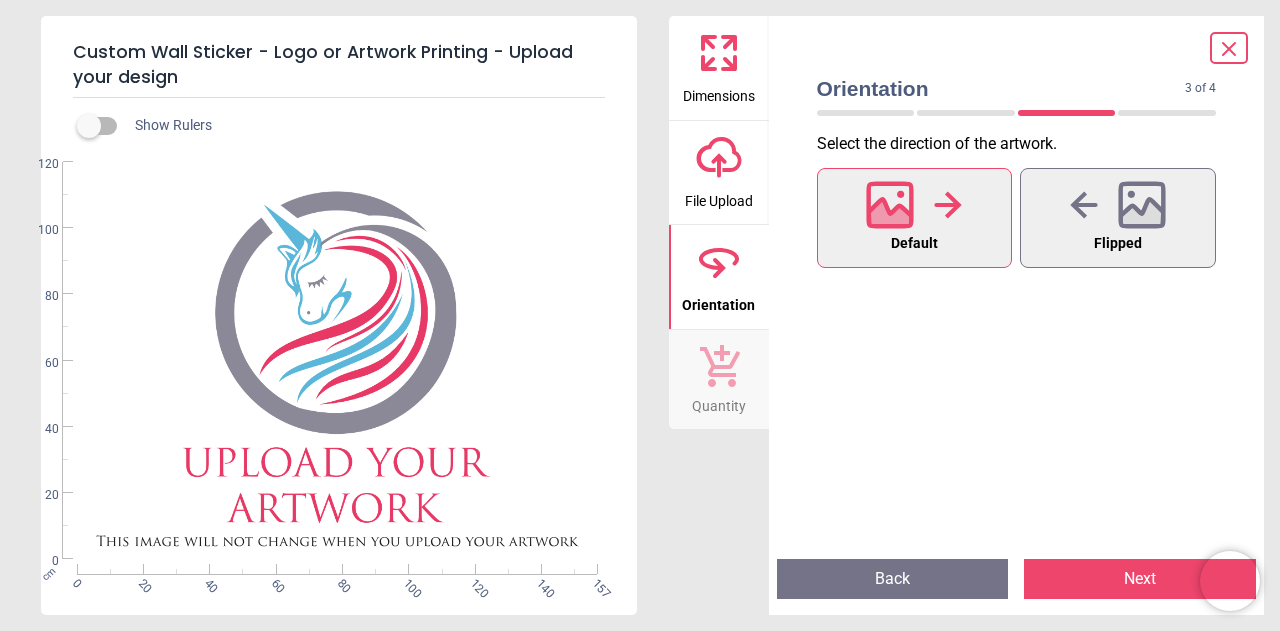 click 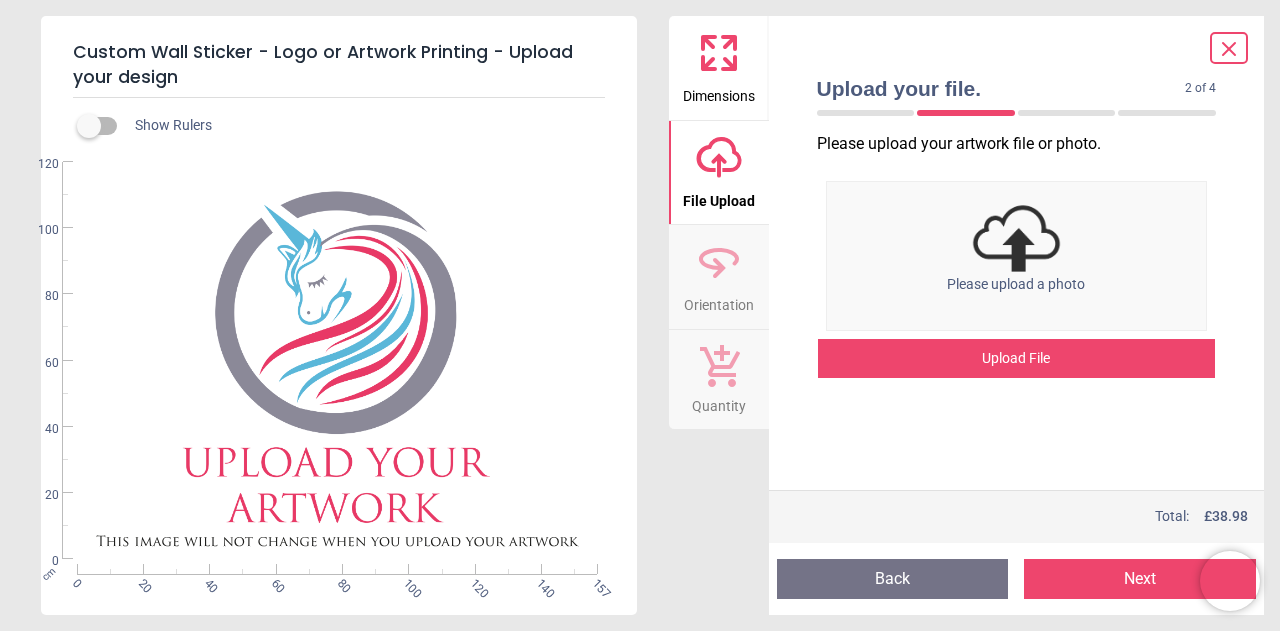 click on "Back" at bounding box center [893, 579] 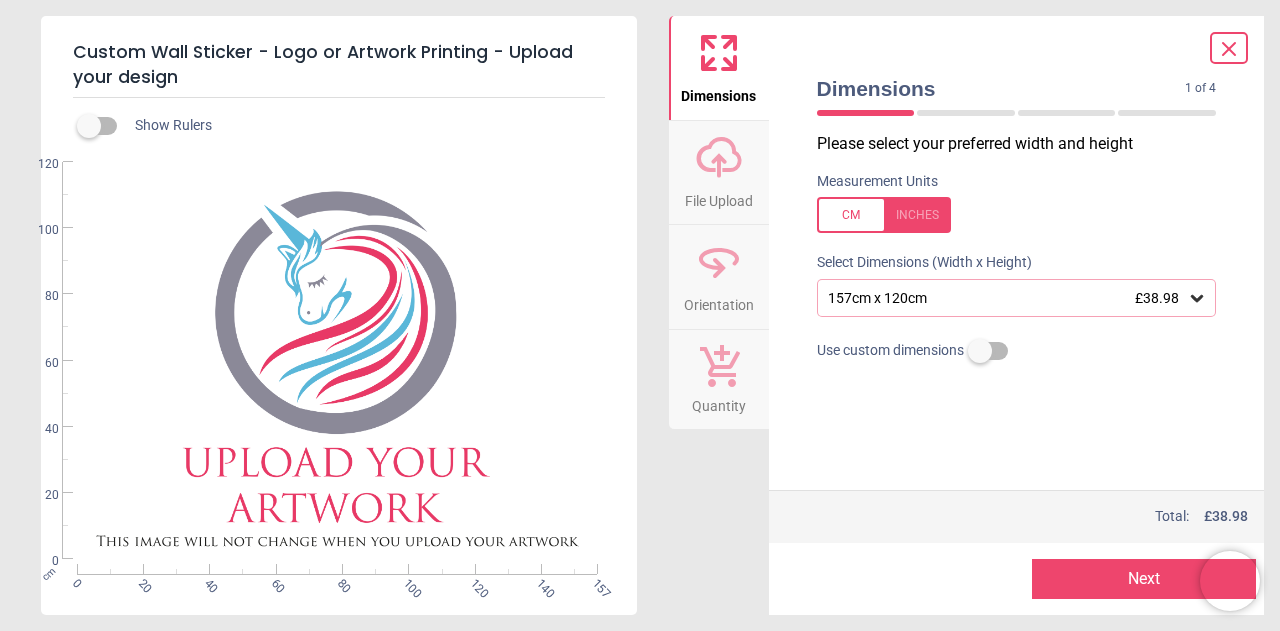 click on "Next" at bounding box center [1144, 579] 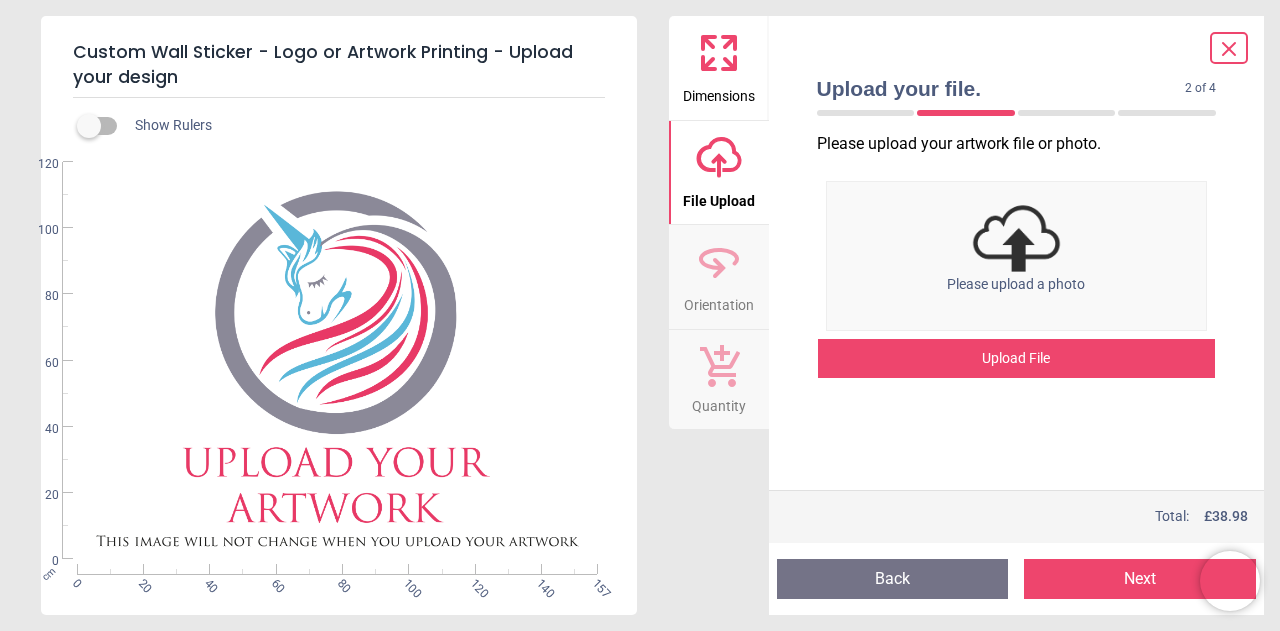 click on "Upload File" at bounding box center (1017, 359) 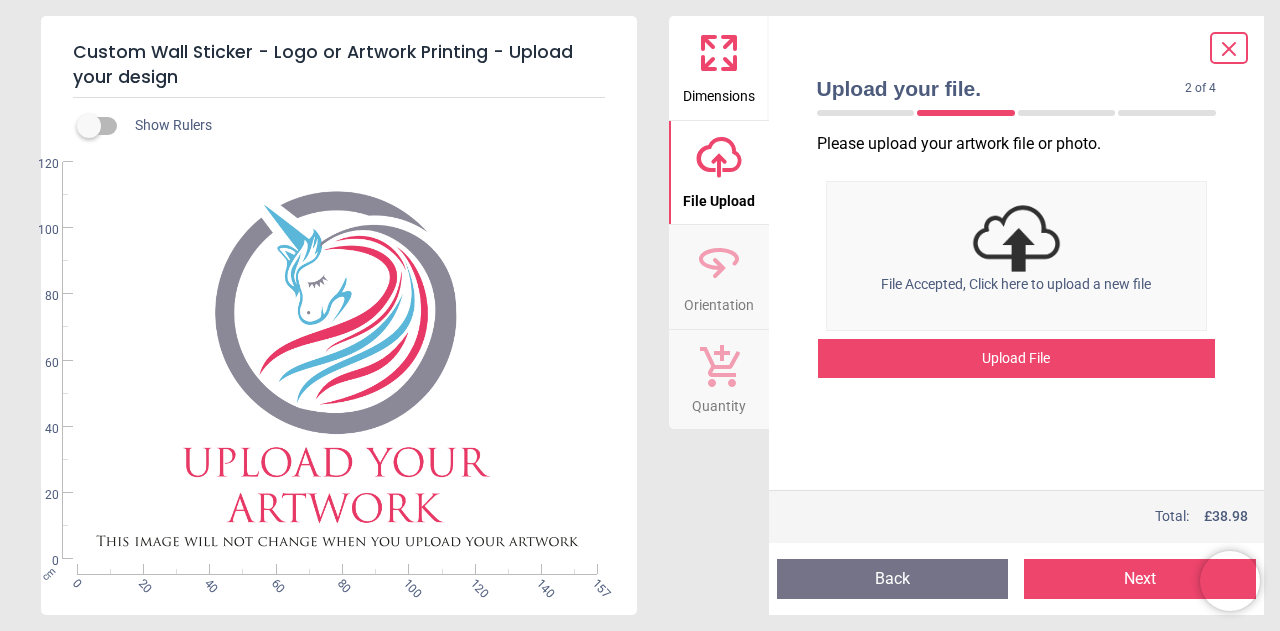 click at bounding box center (1017, 238) 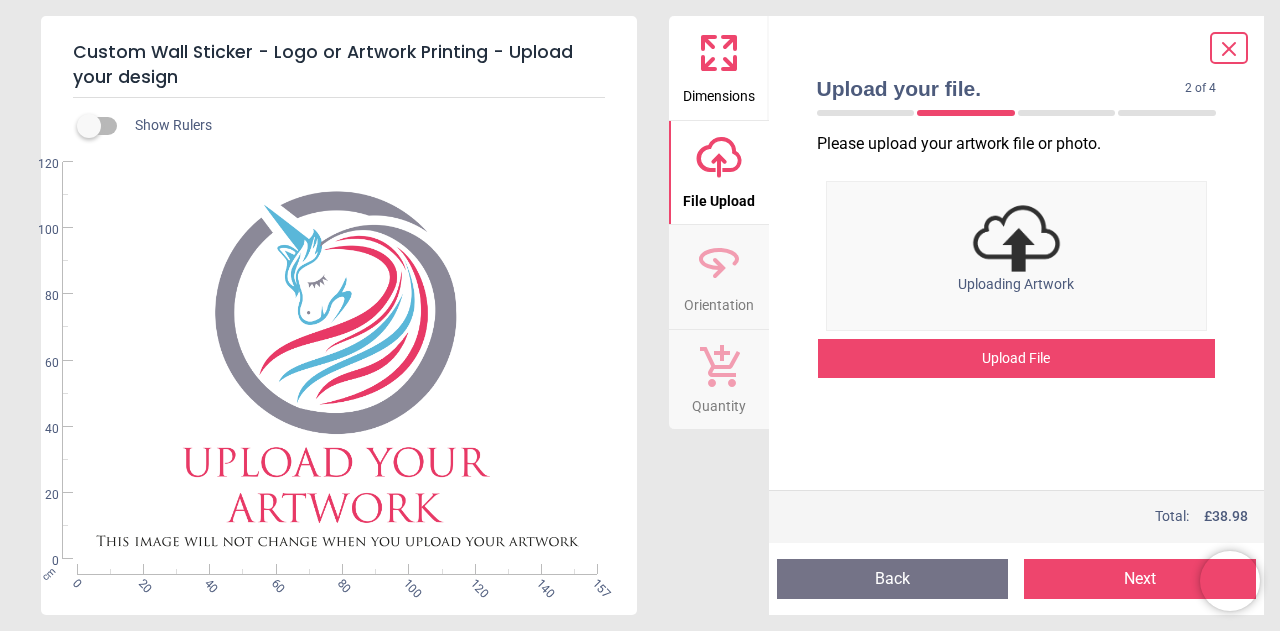 click on "Back" at bounding box center [893, 579] 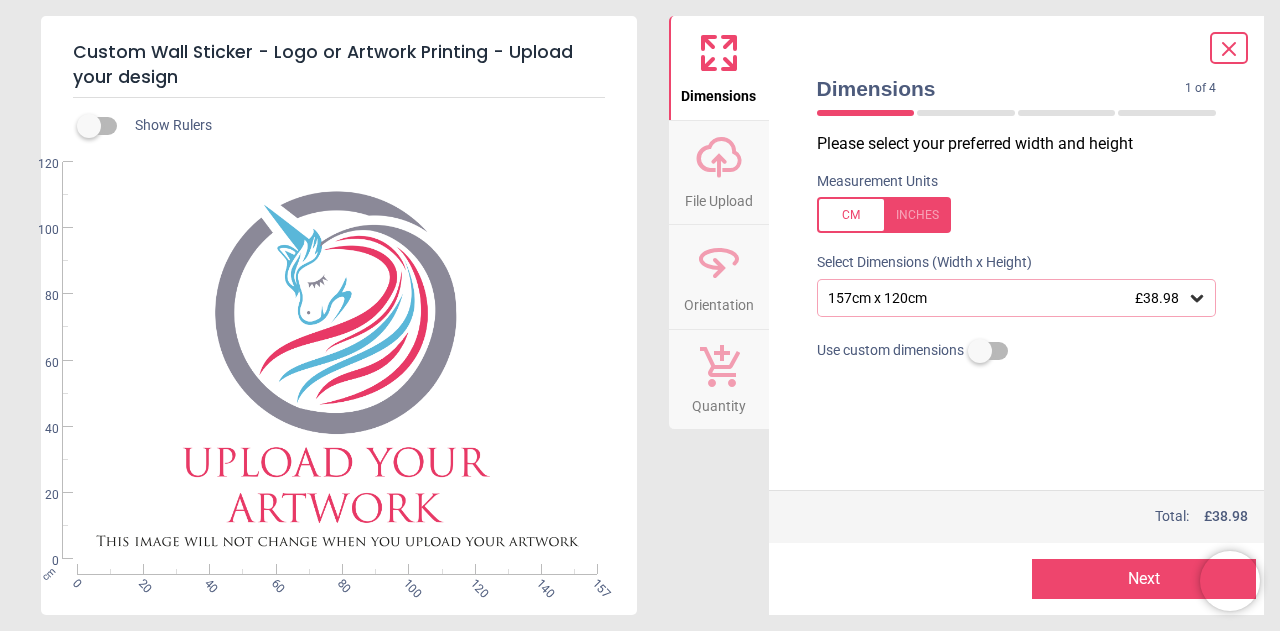 click on "Next" at bounding box center (1144, 579) 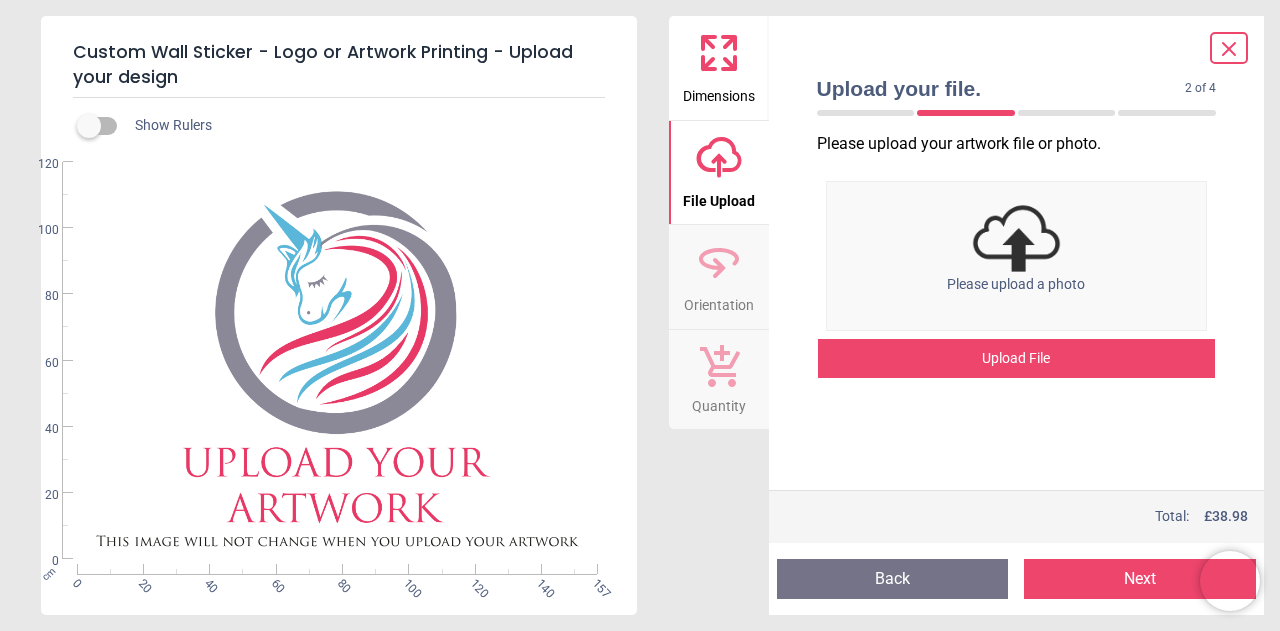 click at bounding box center (1017, 238) 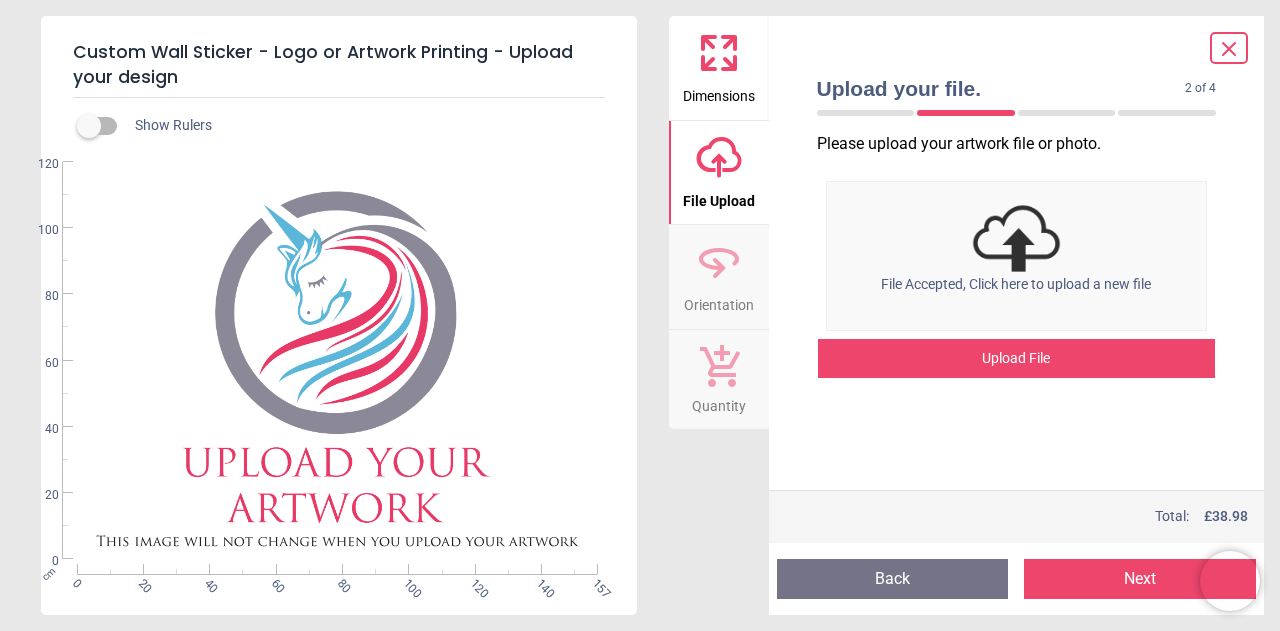 click at bounding box center [1017, 238] 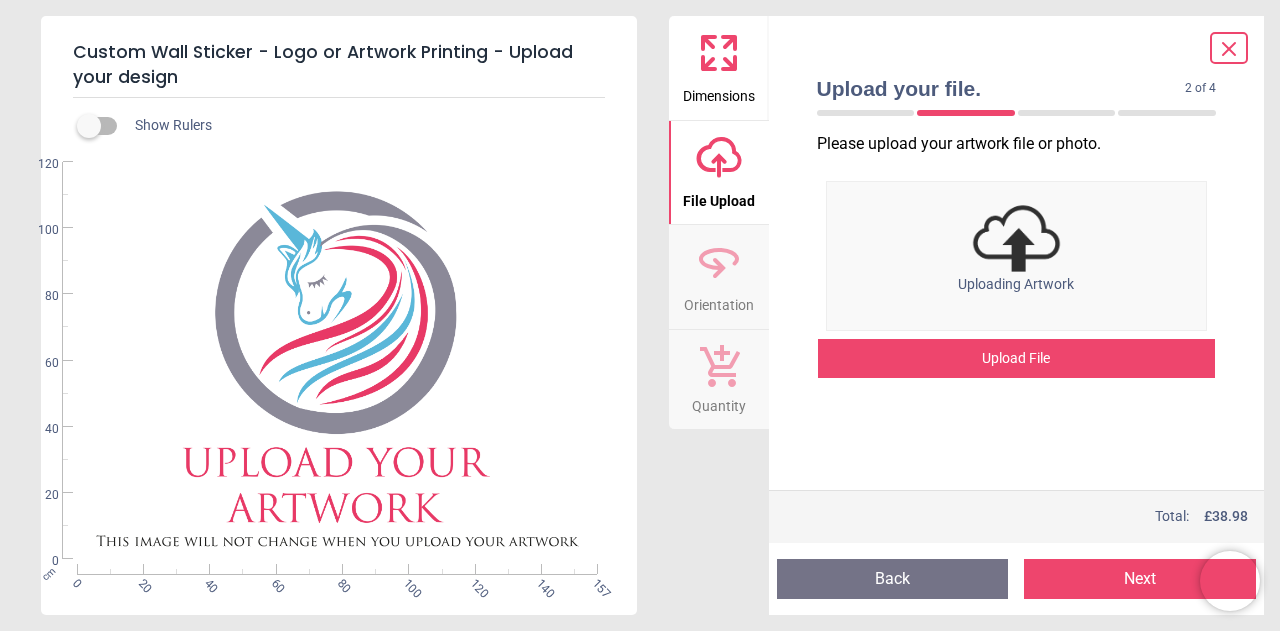 click on "Upload File" at bounding box center (1017, 359) 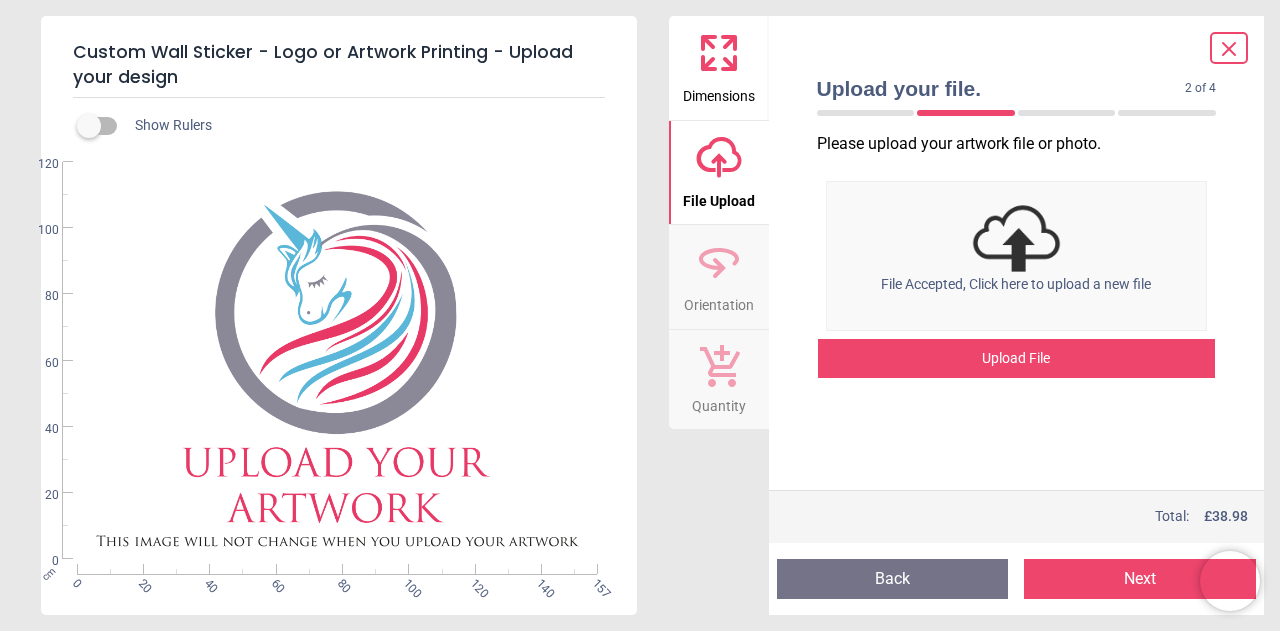 click at bounding box center (1017, 238) 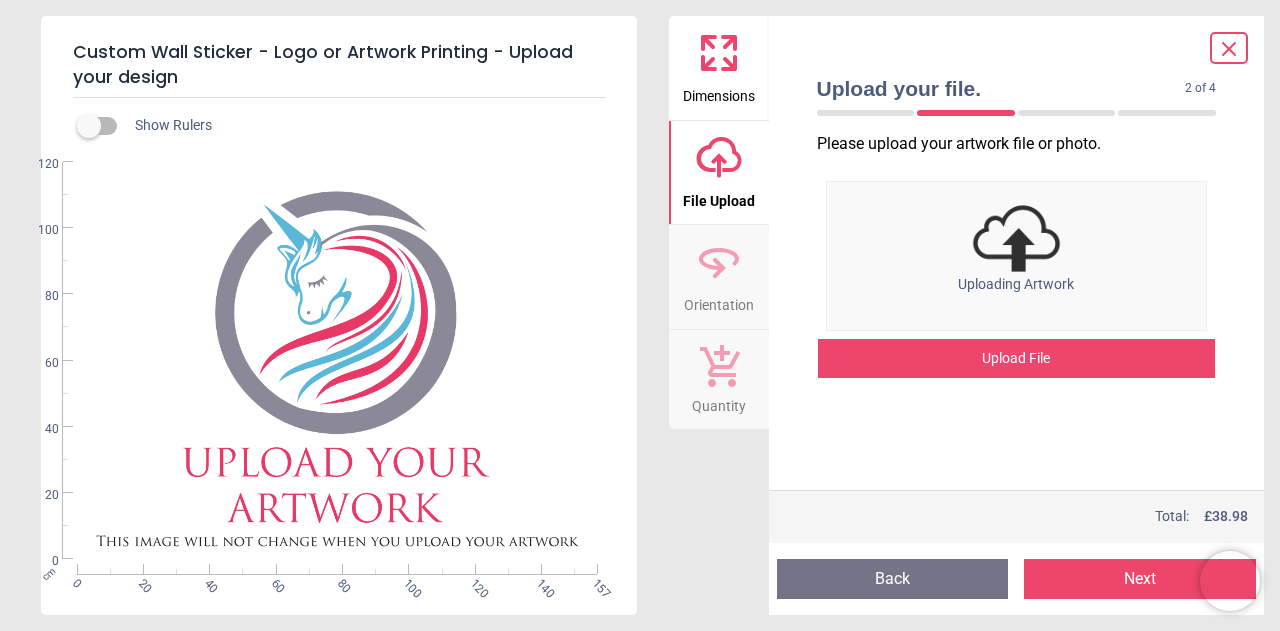 click on "Upload File" at bounding box center (1017, 359) 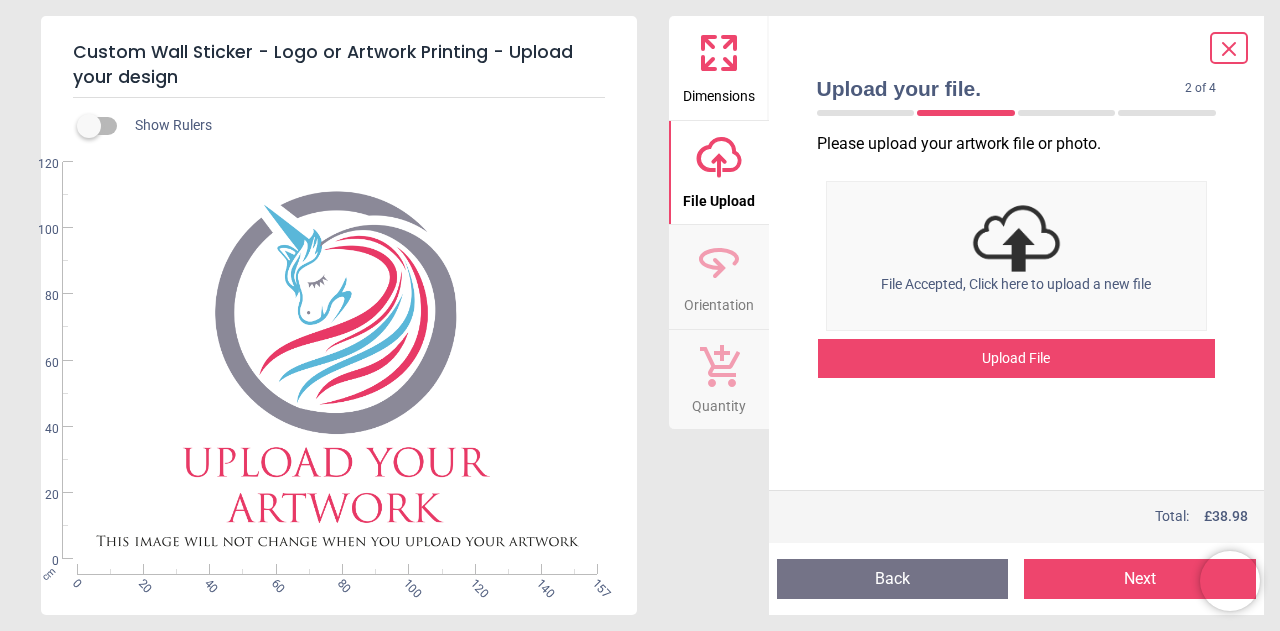 click at bounding box center (1017, 238) 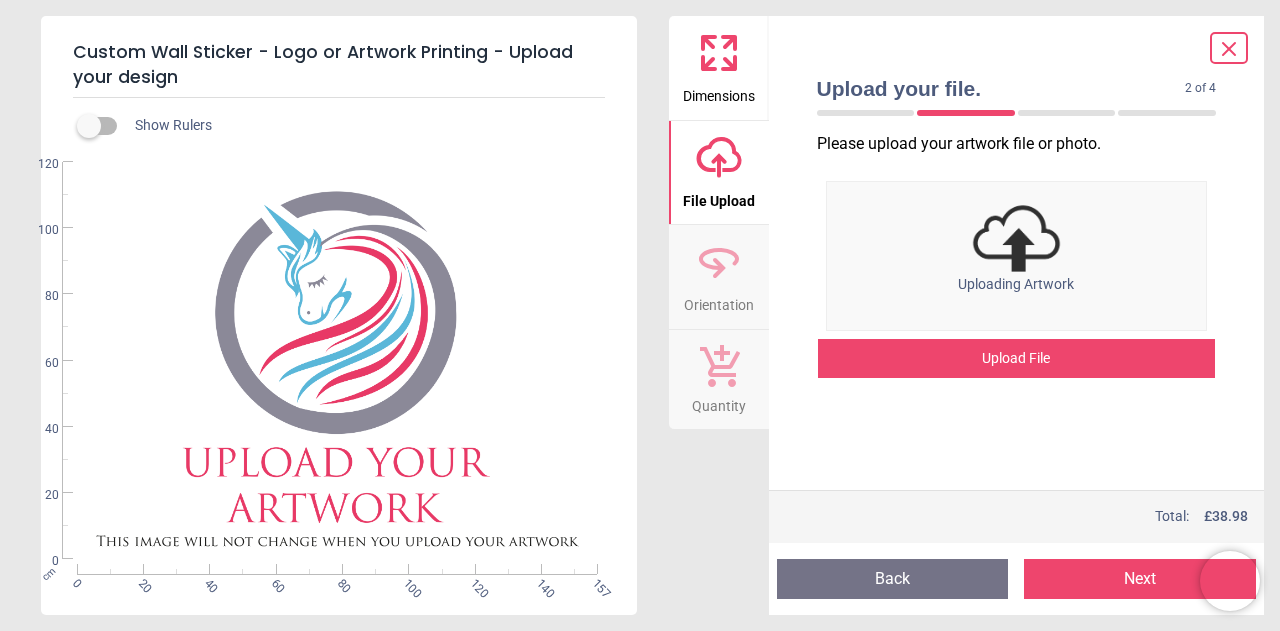 click on "Next" at bounding box center (1140, 579) 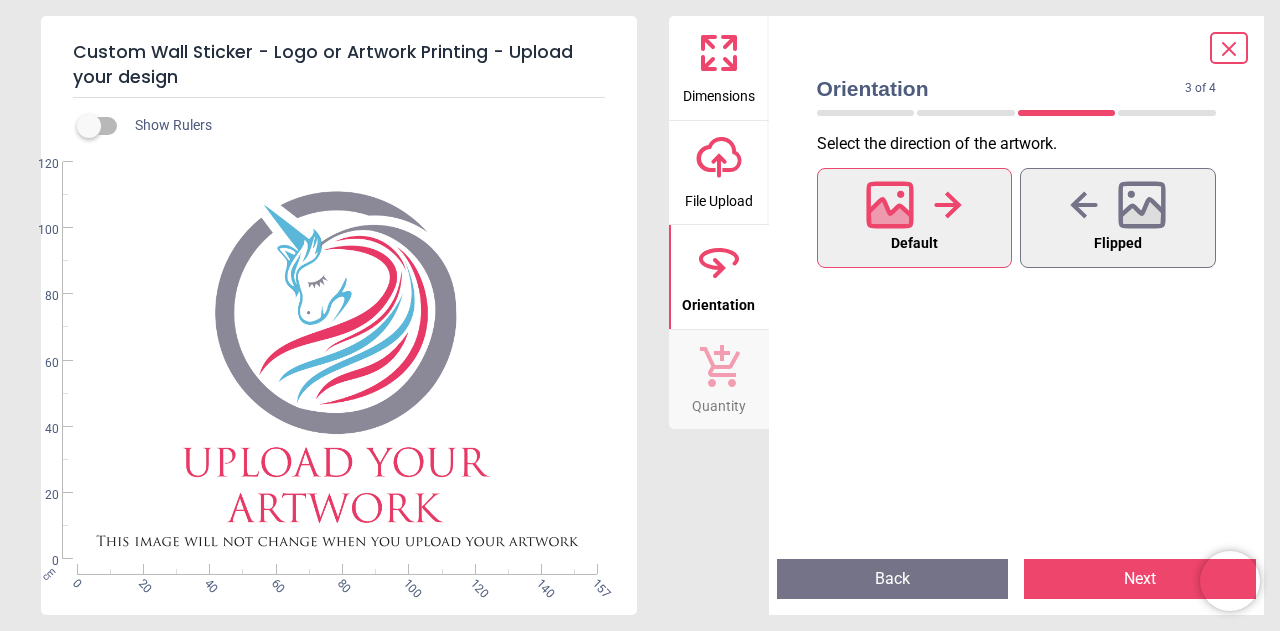 click on "Next" at bounding box center (1140, 579) 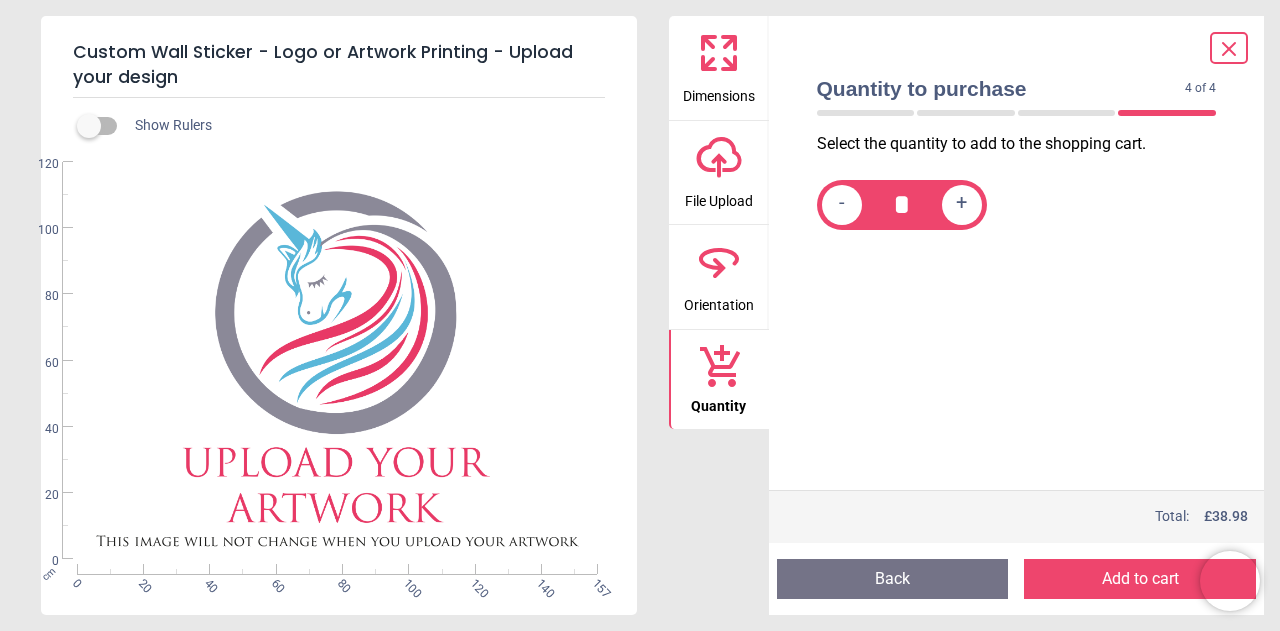 click on "Add to cart" at bounding box center (1140, 579) 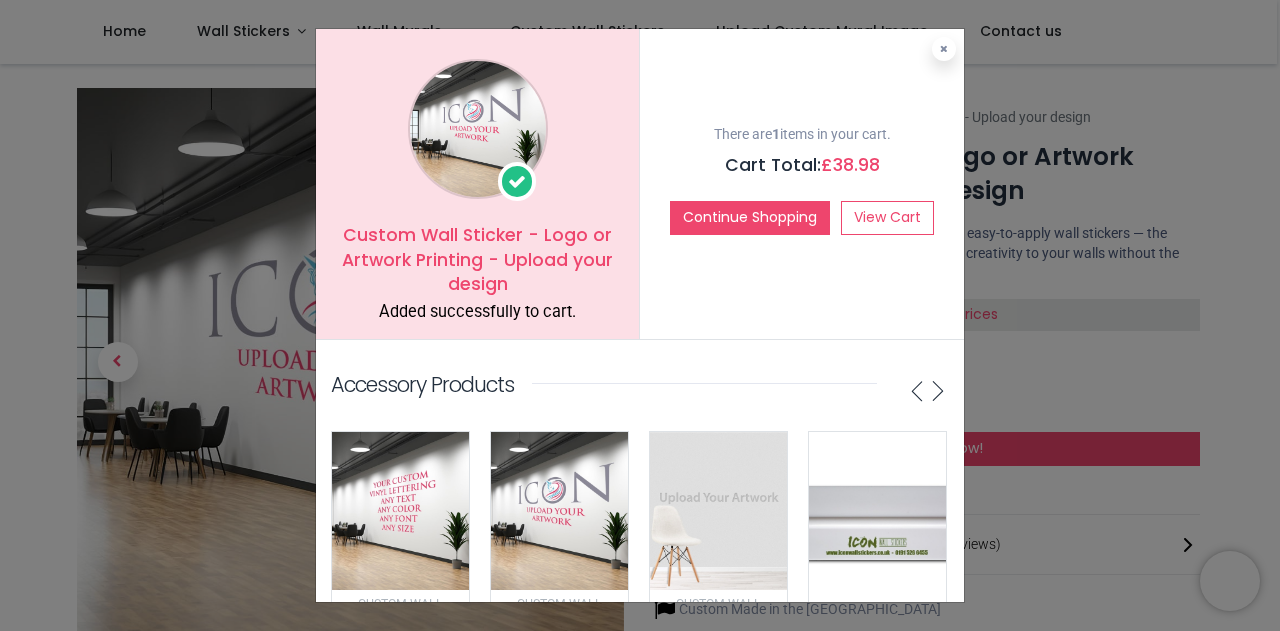scroll, scrollTop: 0, scrollLeft: 0, axis: both 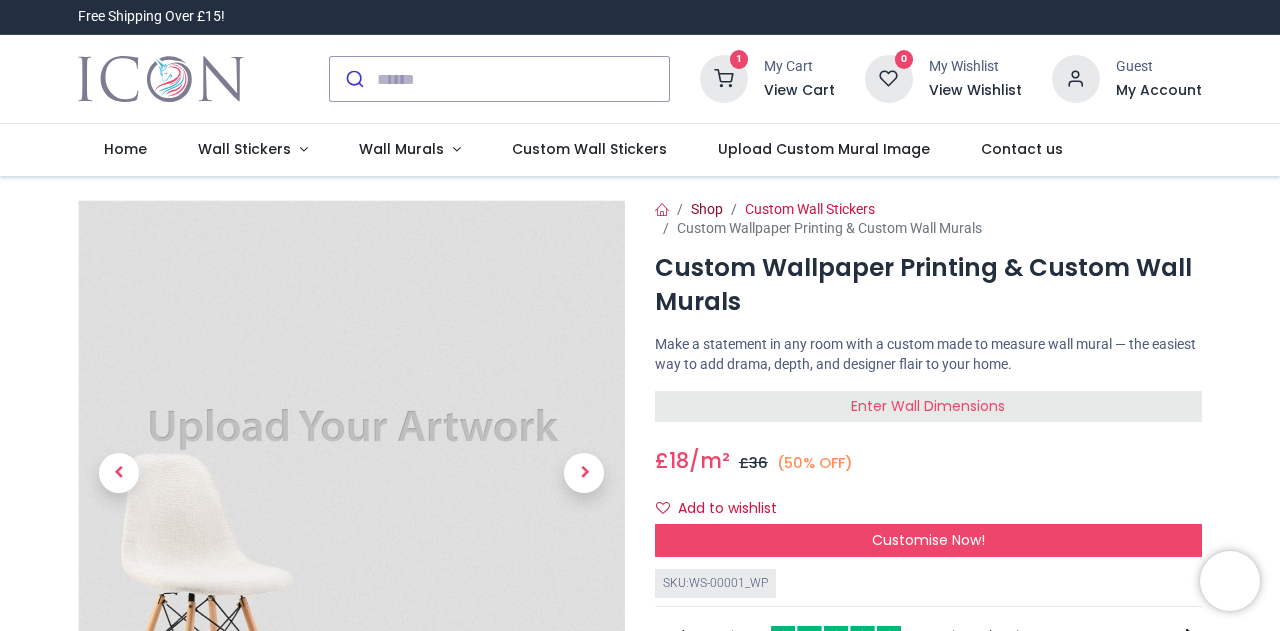 click on "Shop" at bounding box center [707, 209] 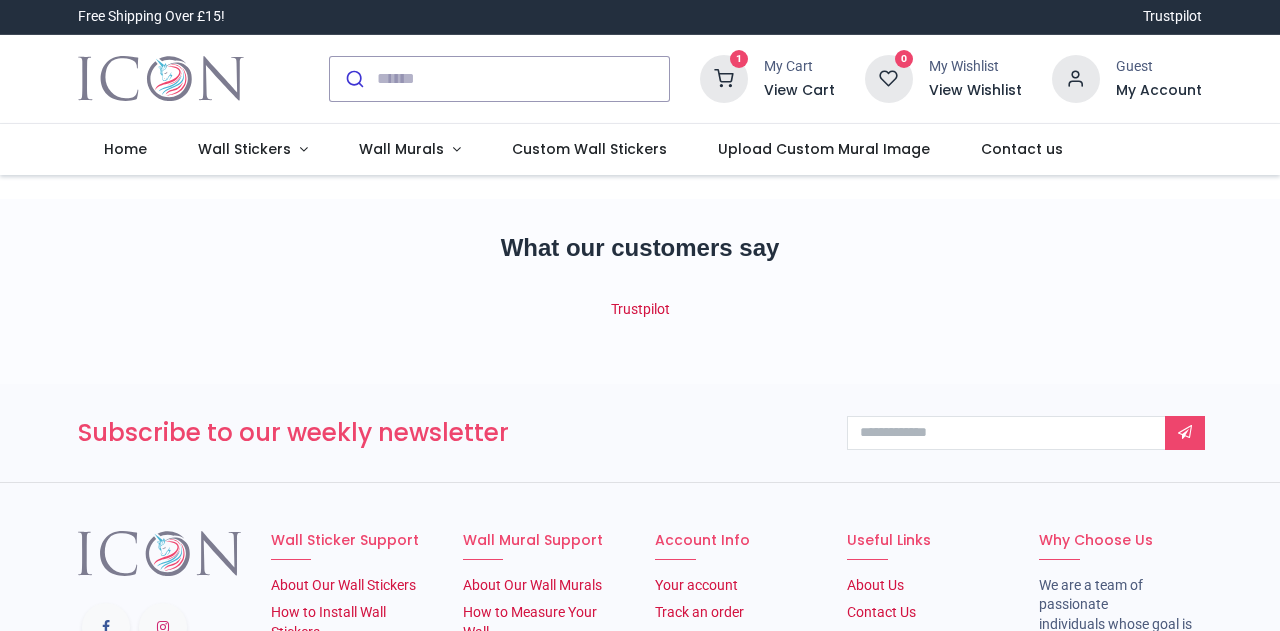 scroll, scrollTop: 0, scrollLeft: 0, axis: both 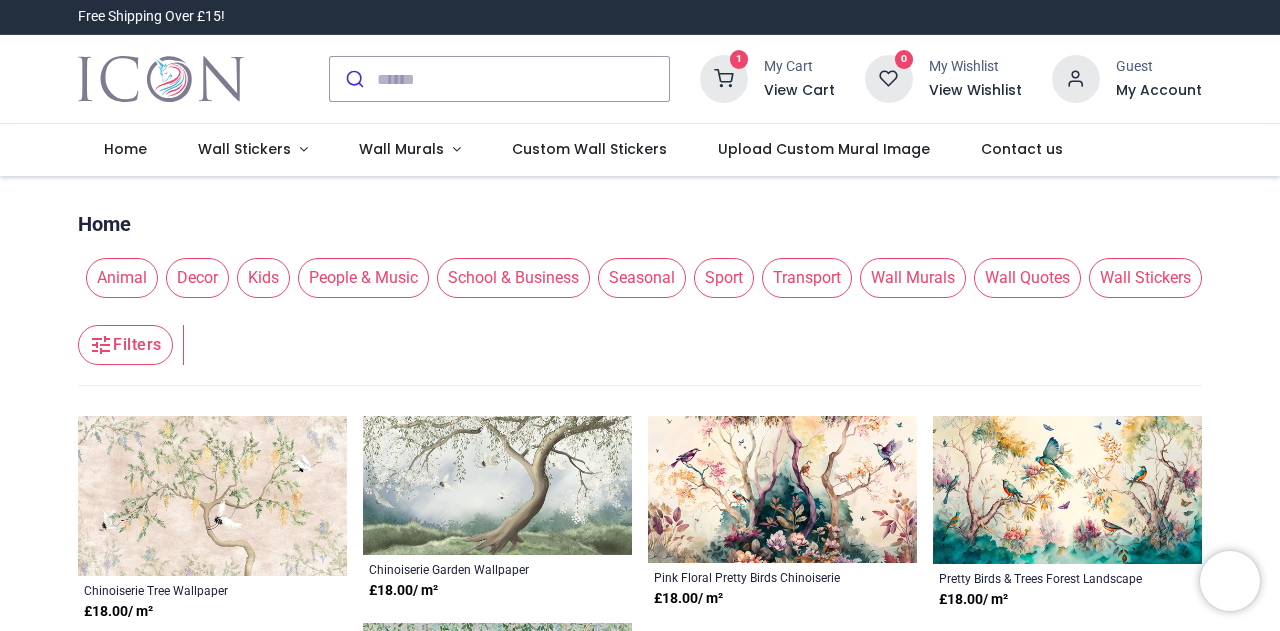 click on "School & Business" at bounding box center [513, 278] 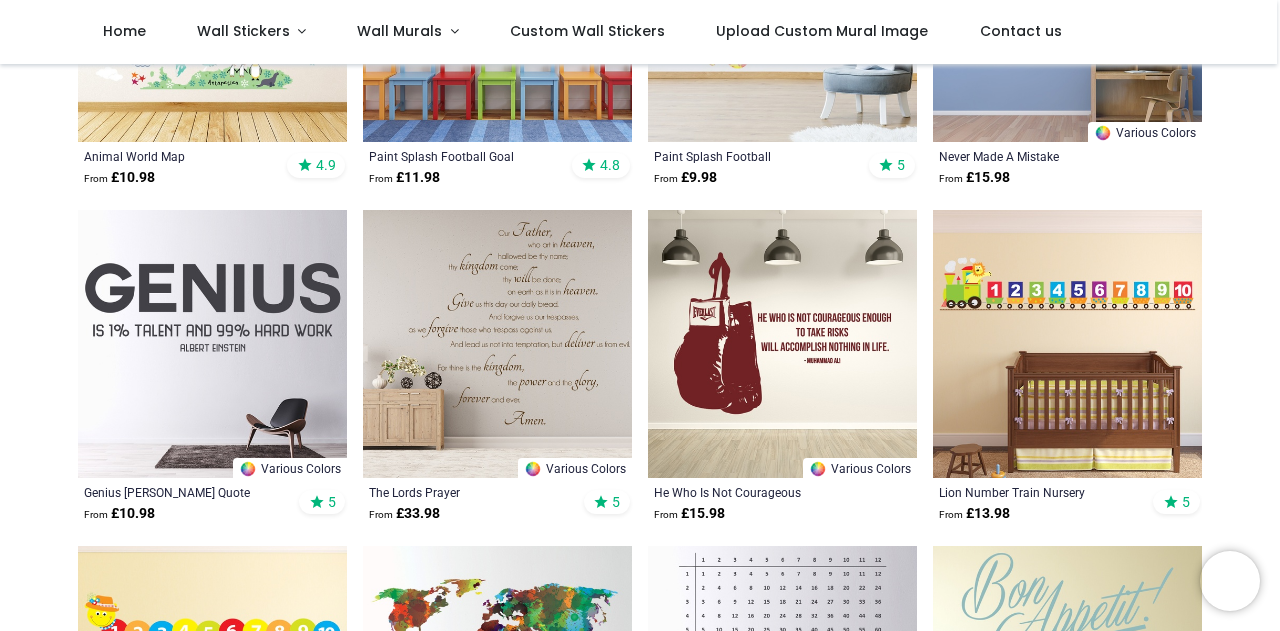 scroll, scrollTop: 600, scrollLeft: 0, axis: vertical 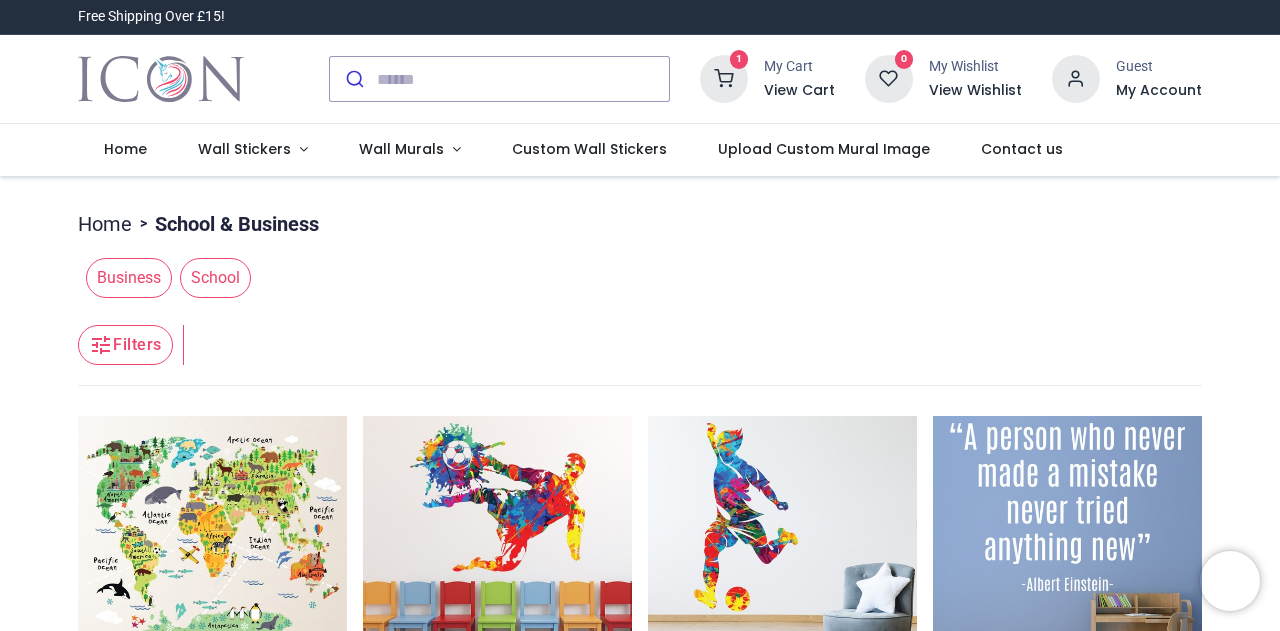click on "Business" at bounding box center (129, 278) 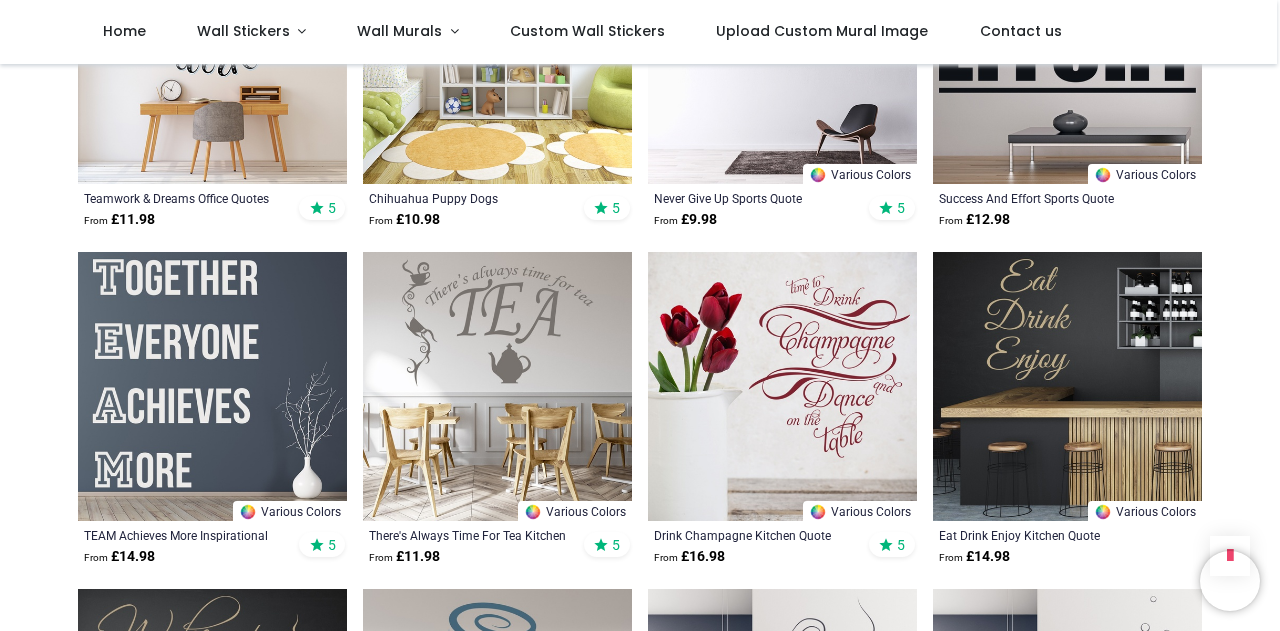 scroll, scrollTop: 1600, scrollLeft: 0, axis: vertical 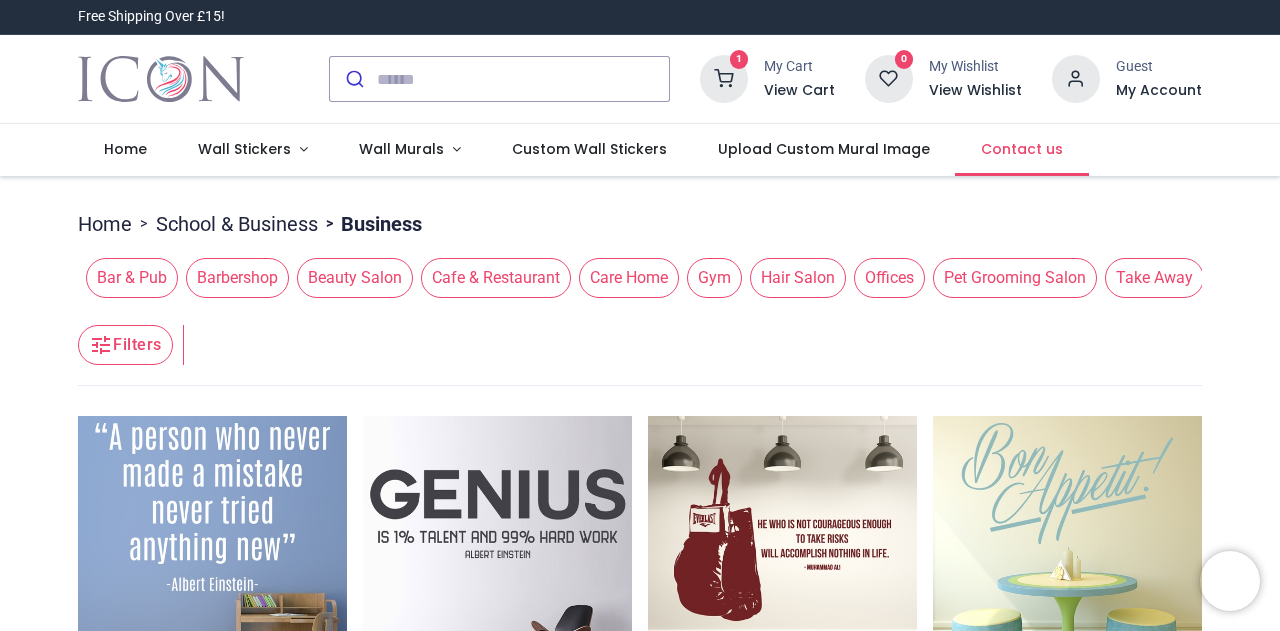 click on "Contact us" at bounding box center (1022, 149) 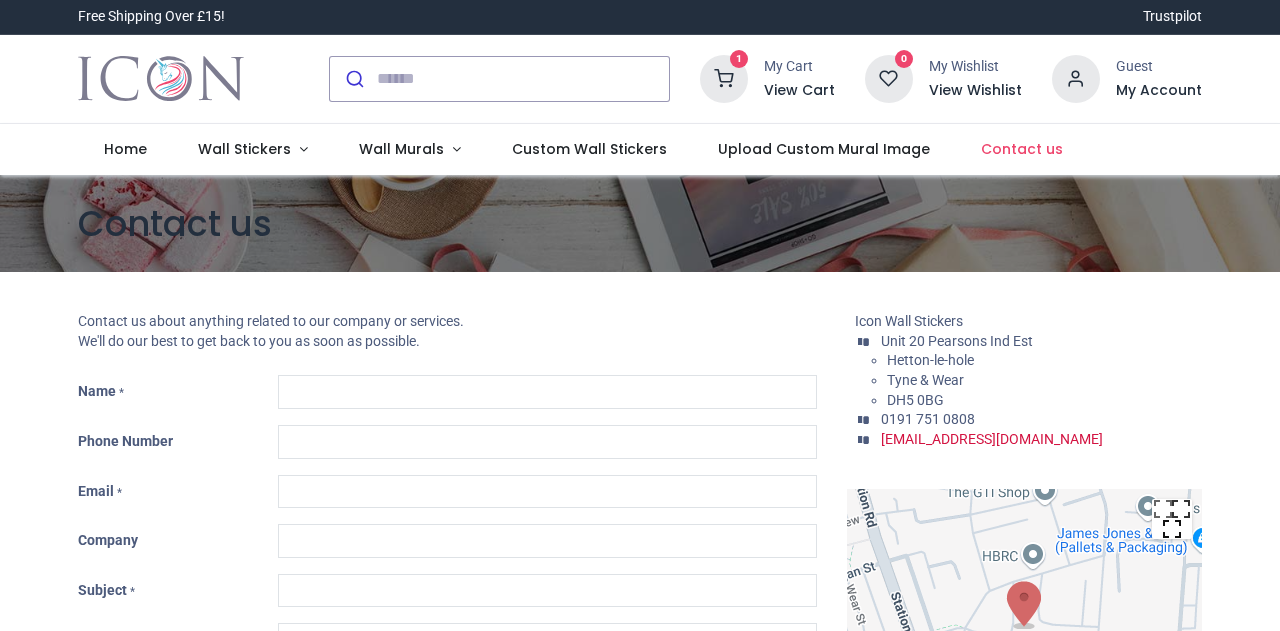 scroll, scrollTop: 0, scrollLeft: 0, axis: both 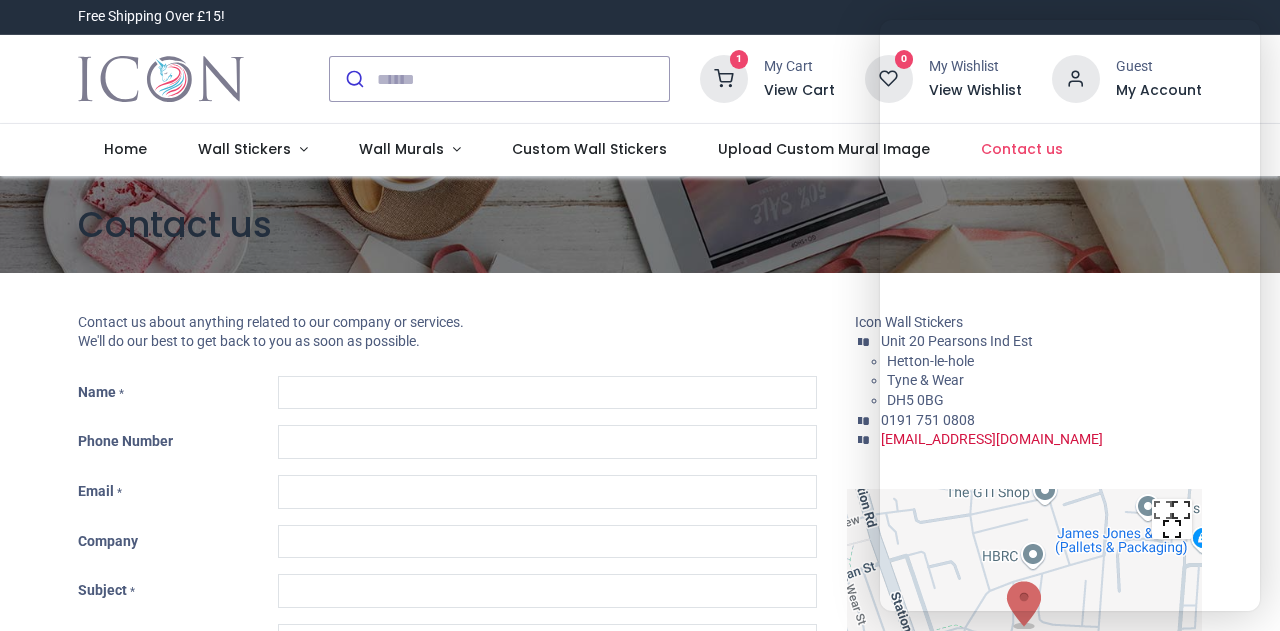 type on "***" 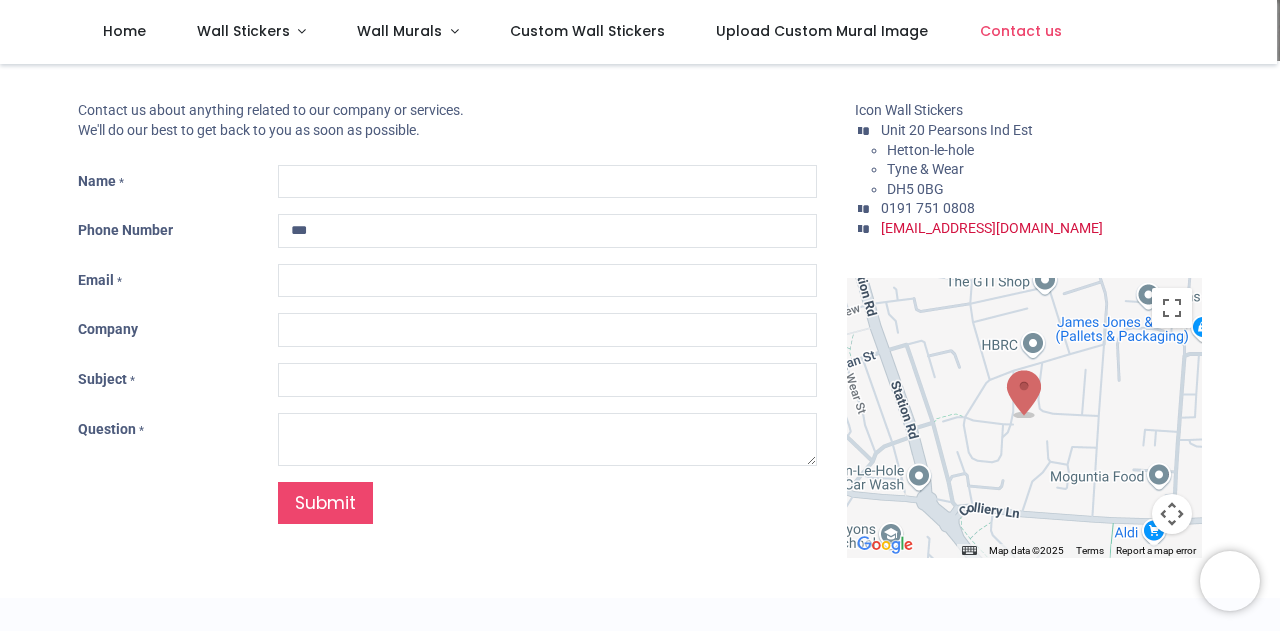 scroll, scrollTop: 0, scrollLeft: 0, axis: both 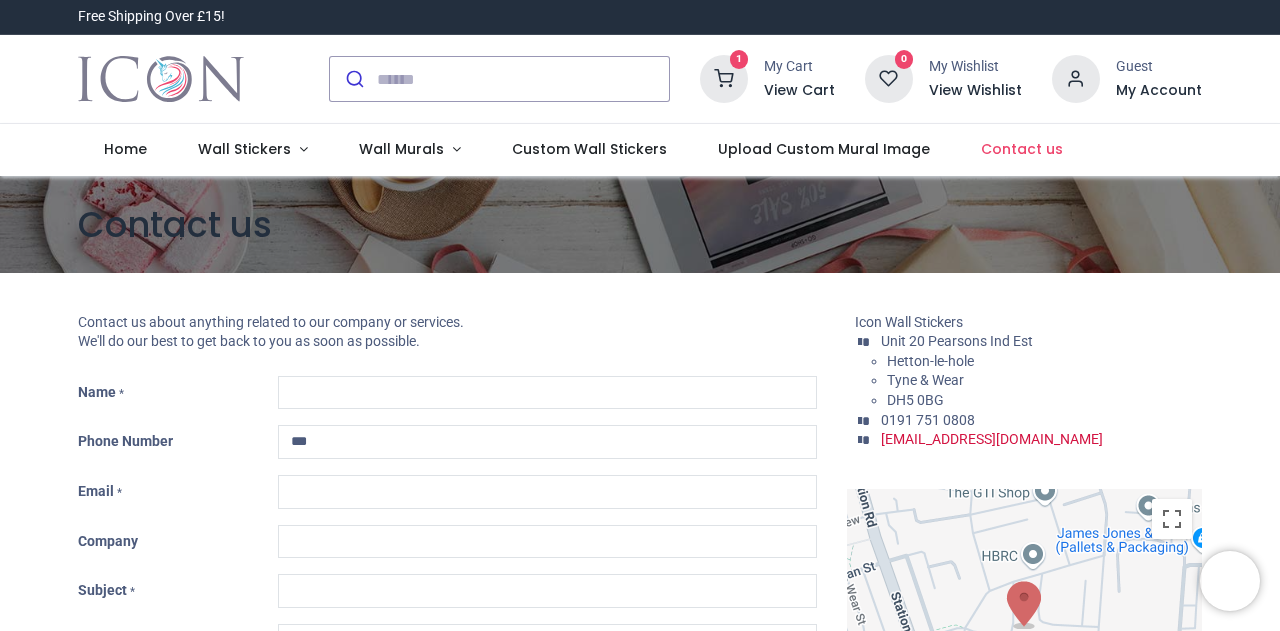 click at bounding box center [724, 79] 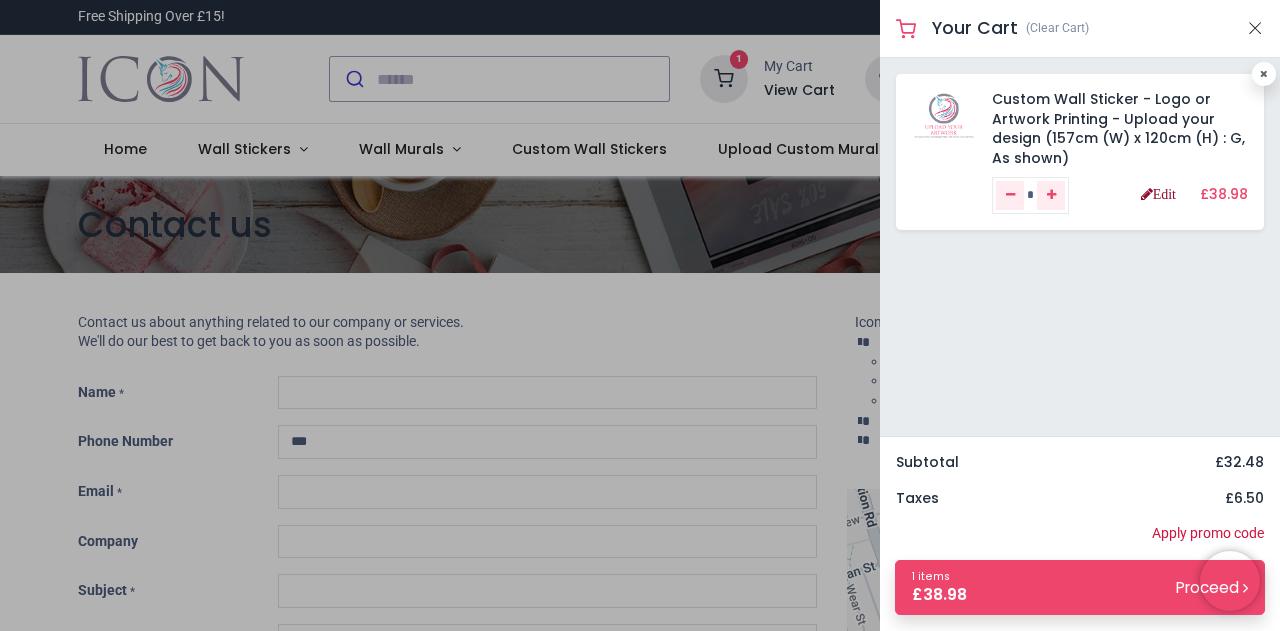 click on "Edit" at bounding box center (1158, 194) 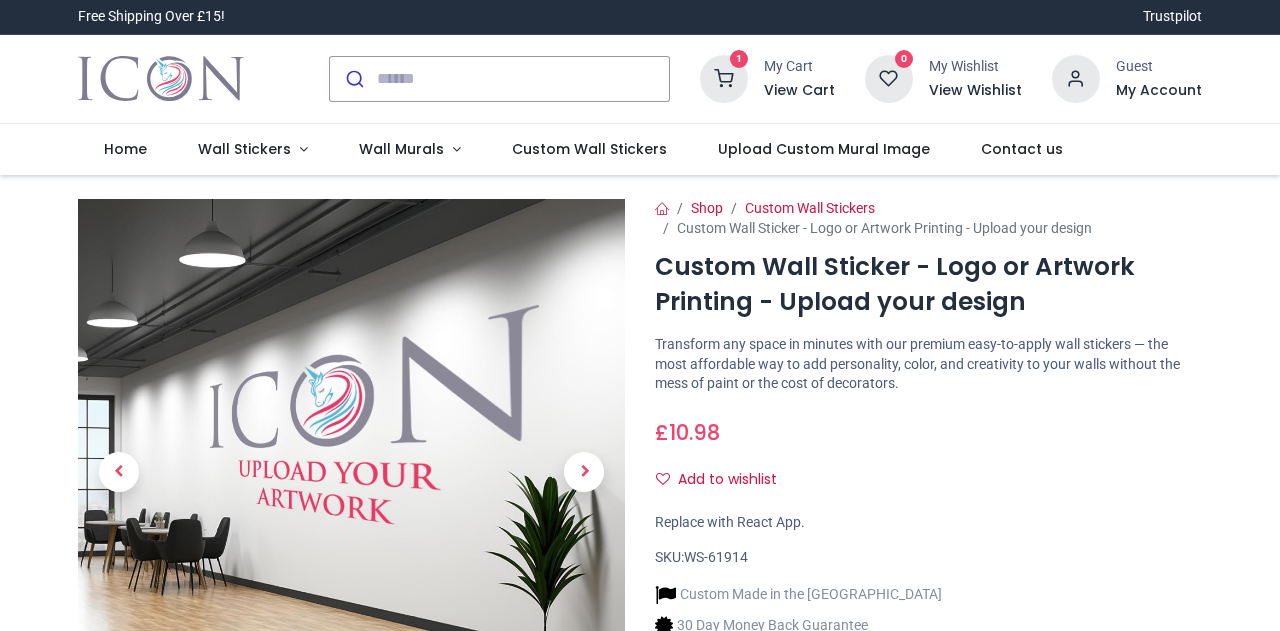 scroll, scrollTop: 0, scrollLeft: 0, axis: both 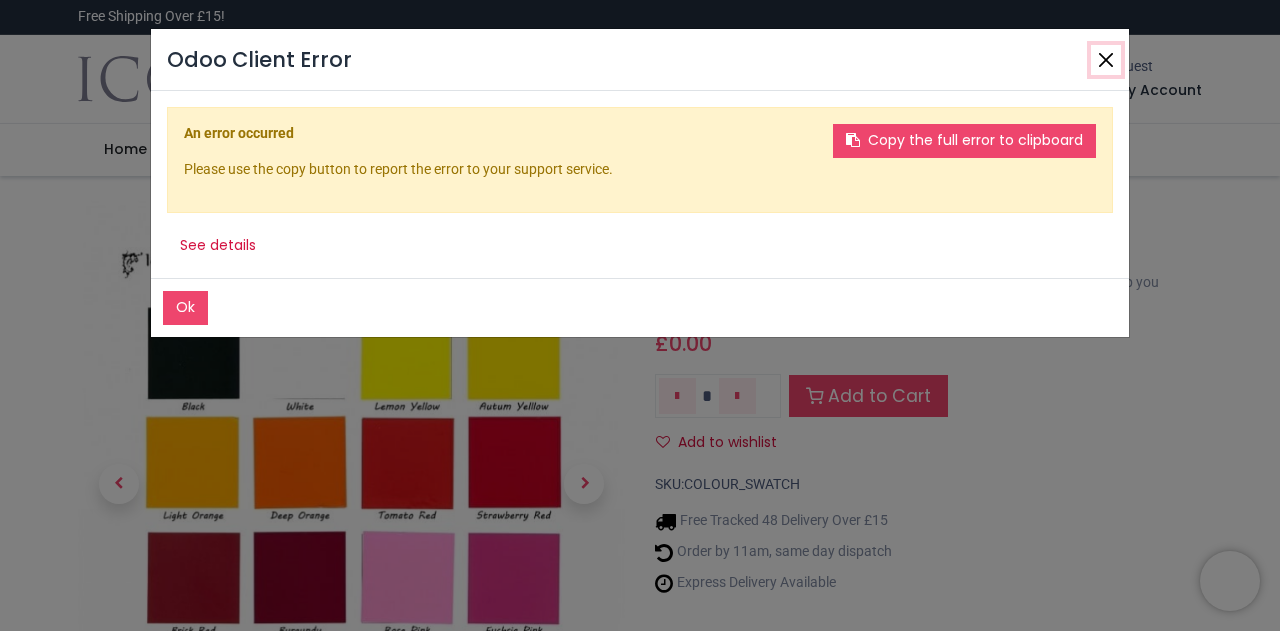 click 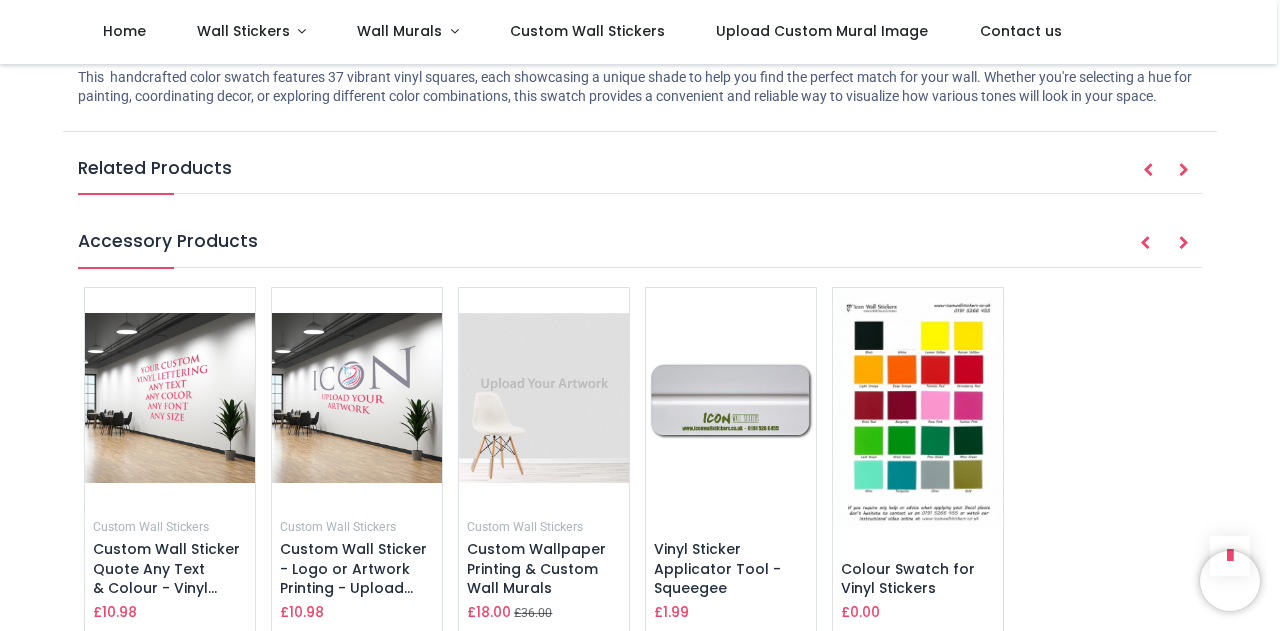 scroll, scrollTop: 900, scrollLeft: 0, axis: vertical 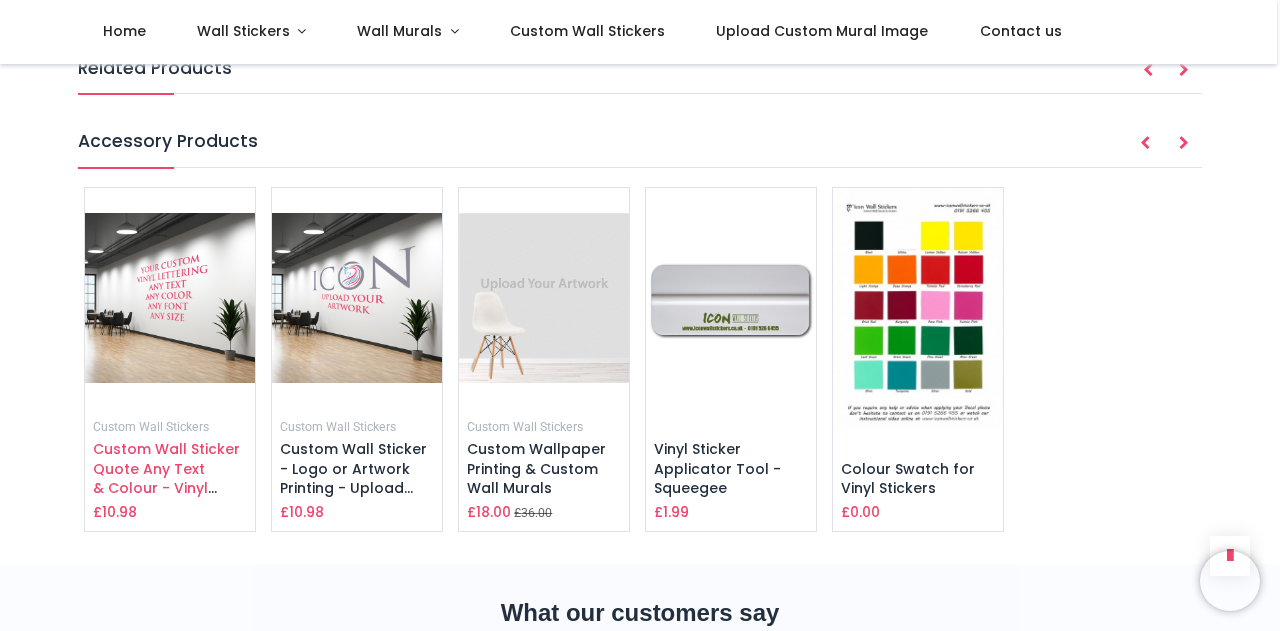 click on "Custom Wall Sticker Quote Any Text & Colour - Vinyl Lettering" at bounding box center (166, 478) 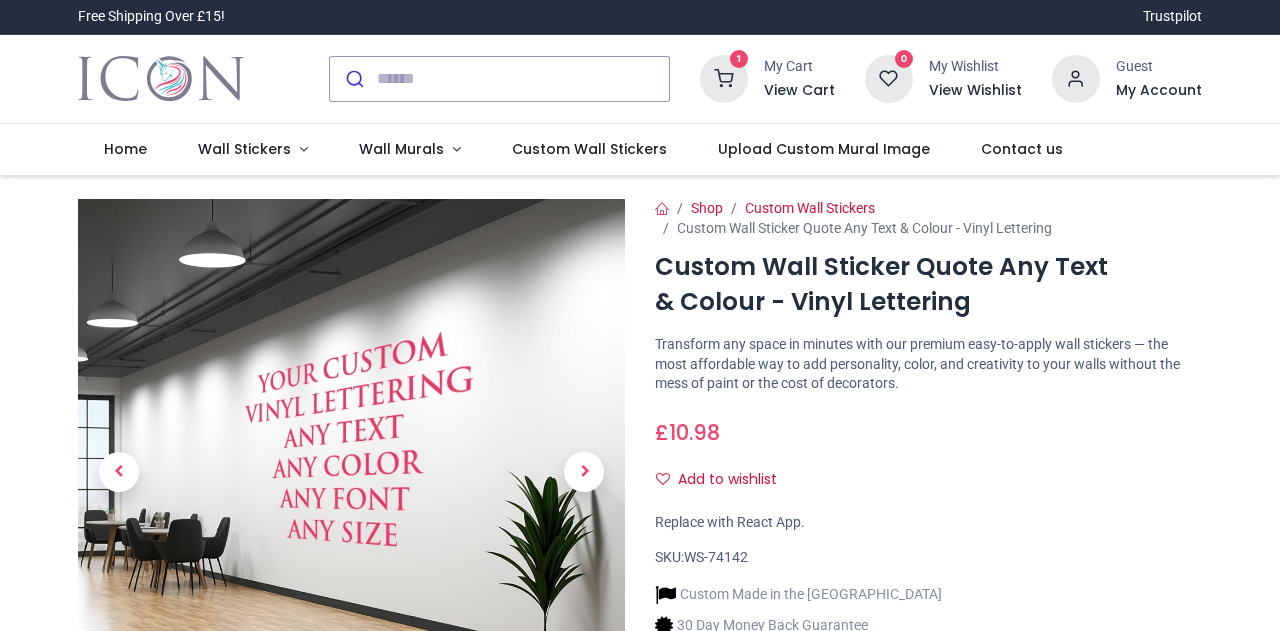 scroll, scrollTop: 0, scrollLeft: 0, axis: both 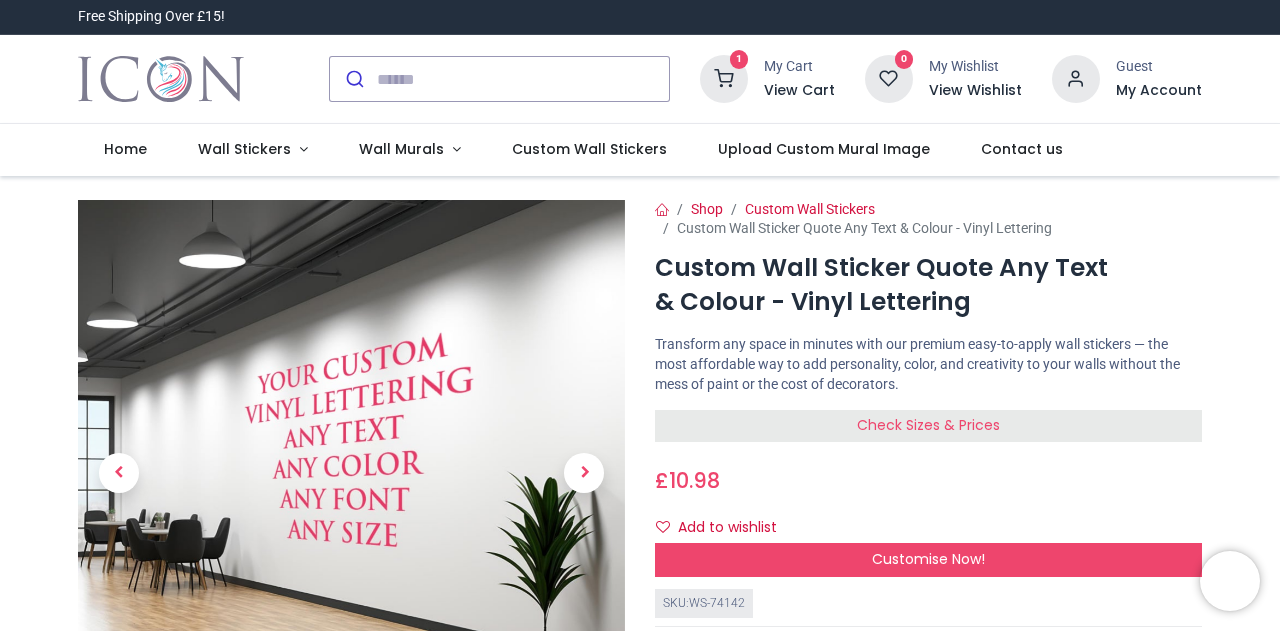 click on "Check Sizes & Prices" at bounding box center [928, 425] 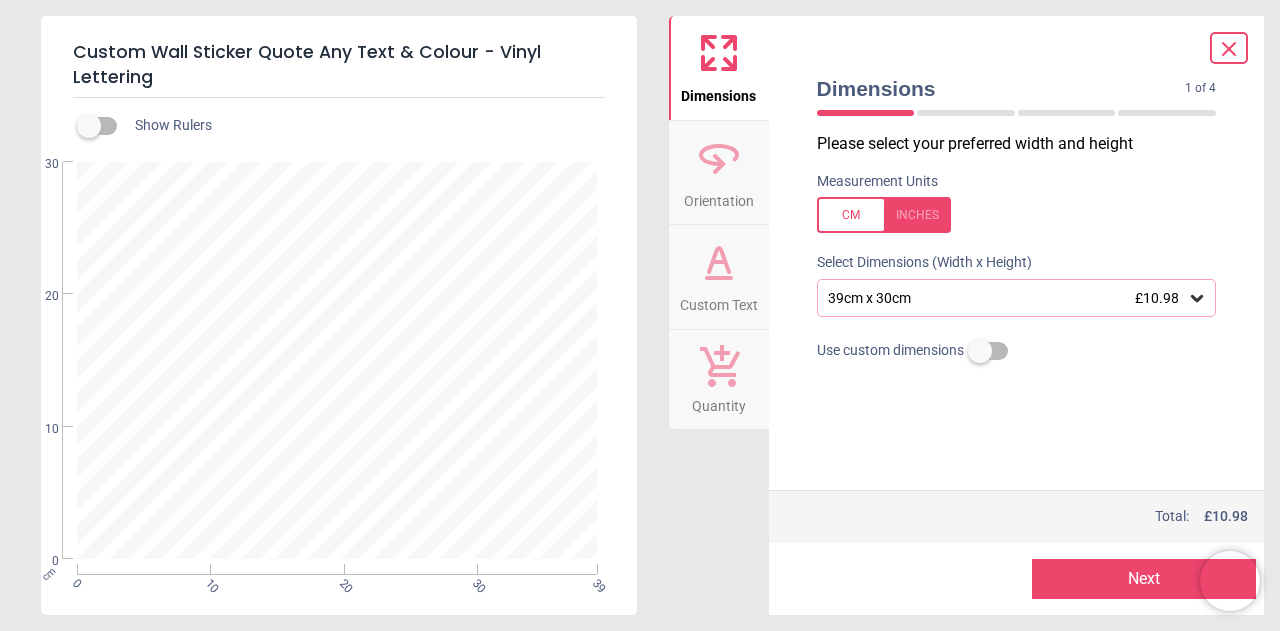click 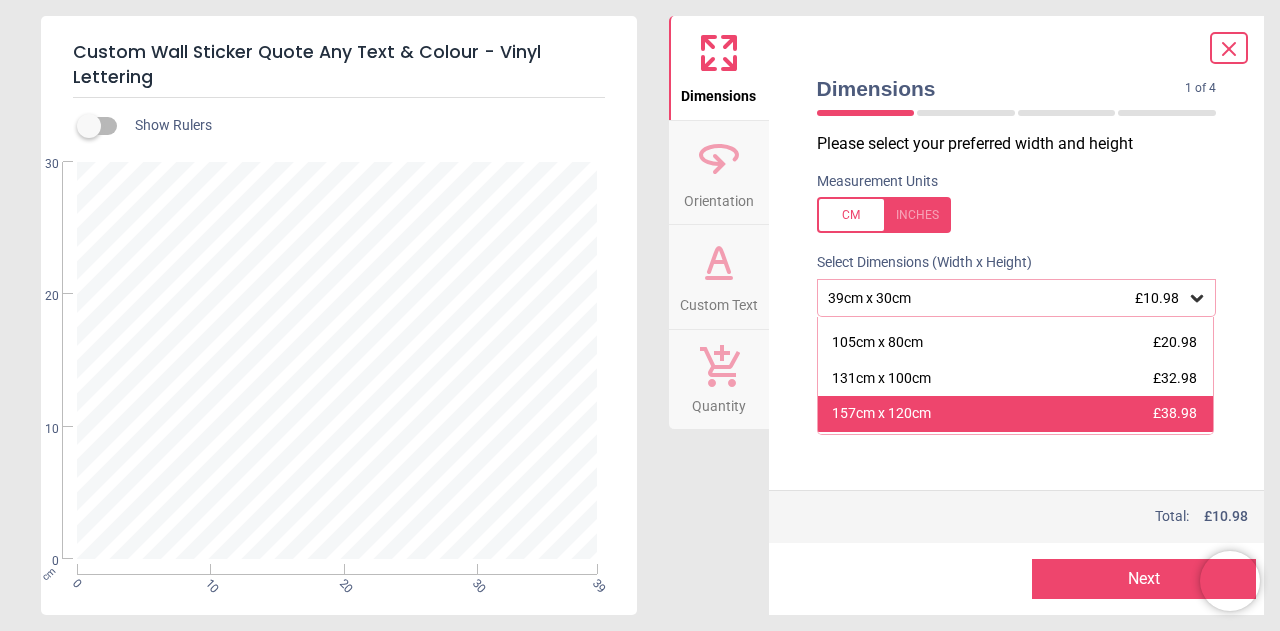 scroll, scrollTop: 200, scrollLeft: 0, axis: vertical 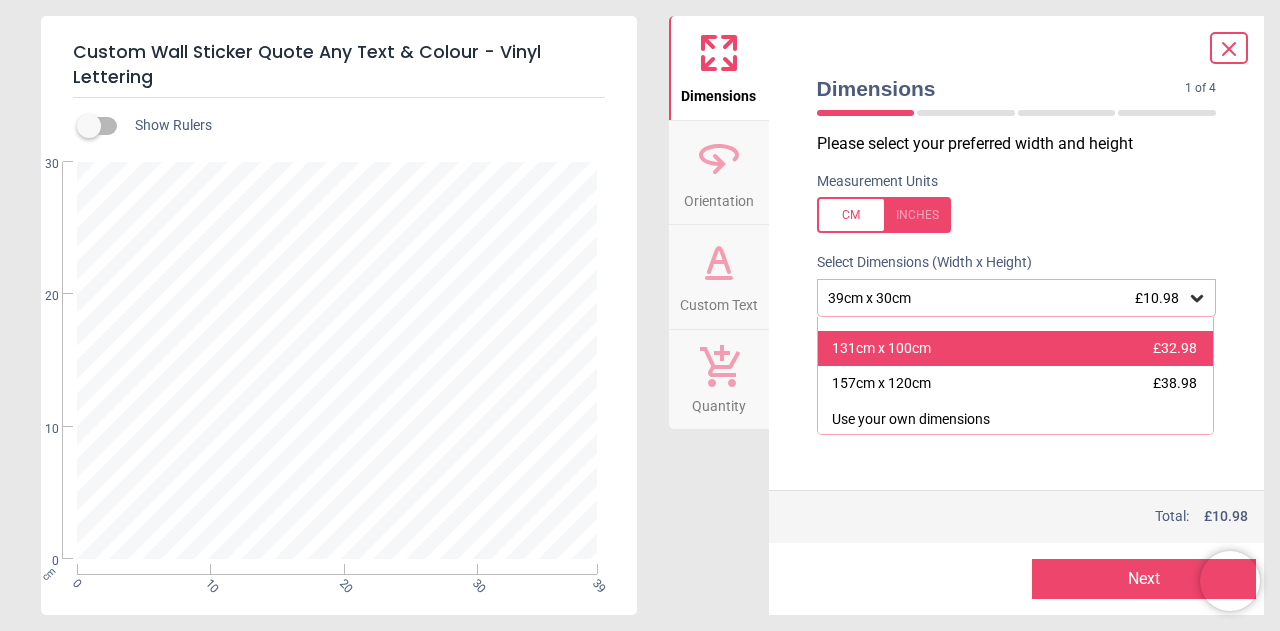 click on "131cm  x  100cm       £32.98" at bounding box center (1016, 349) 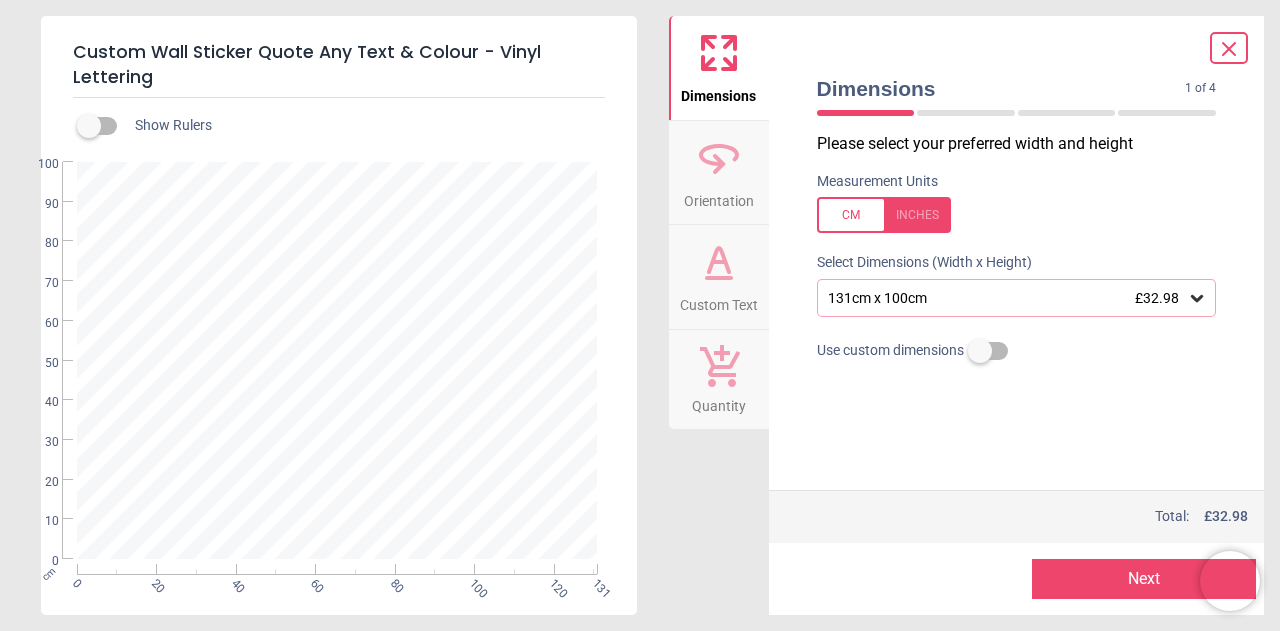 click on "Next" at bounding box center [1144, 579] 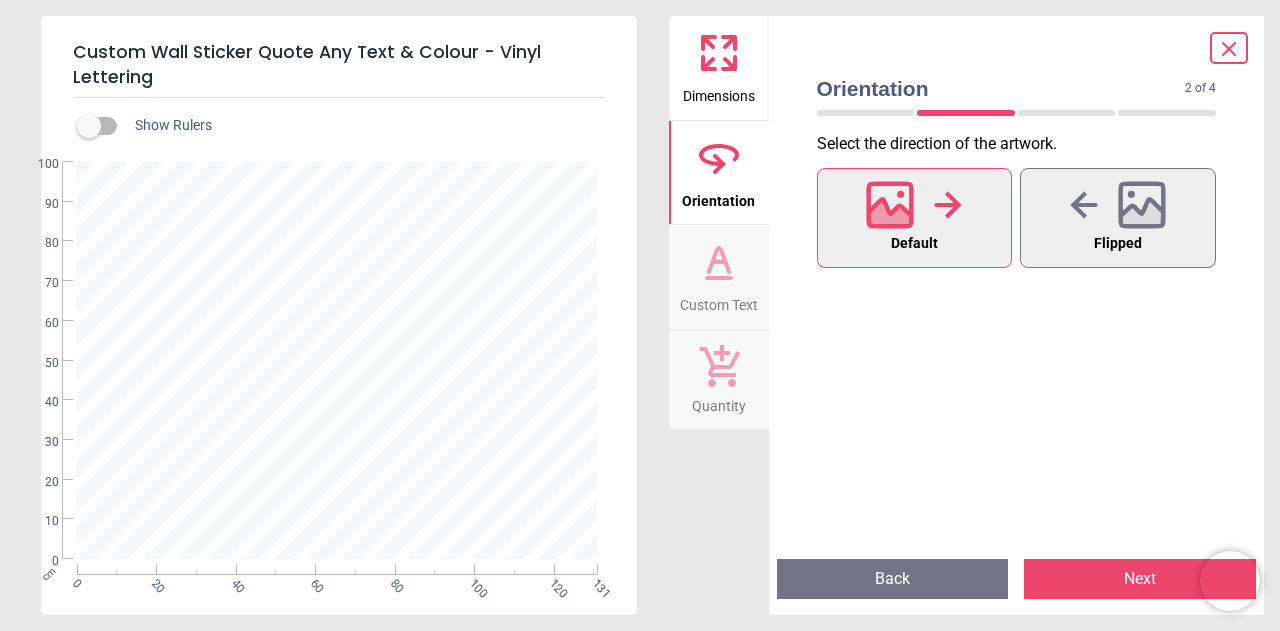 click 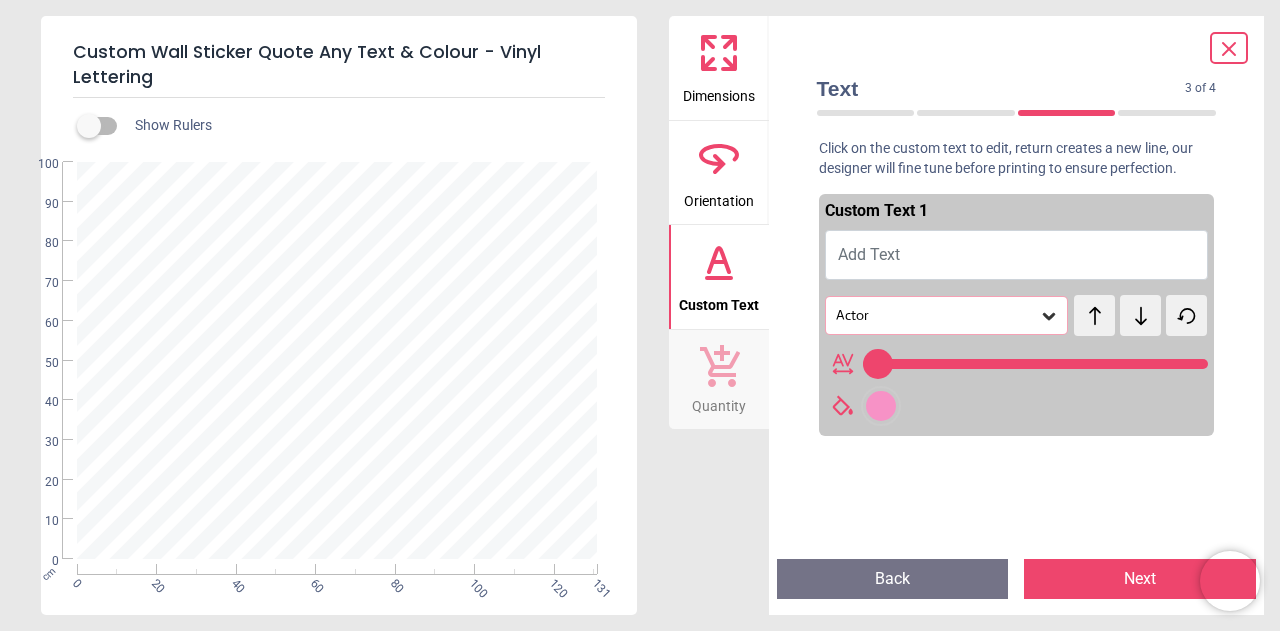 type on "**" 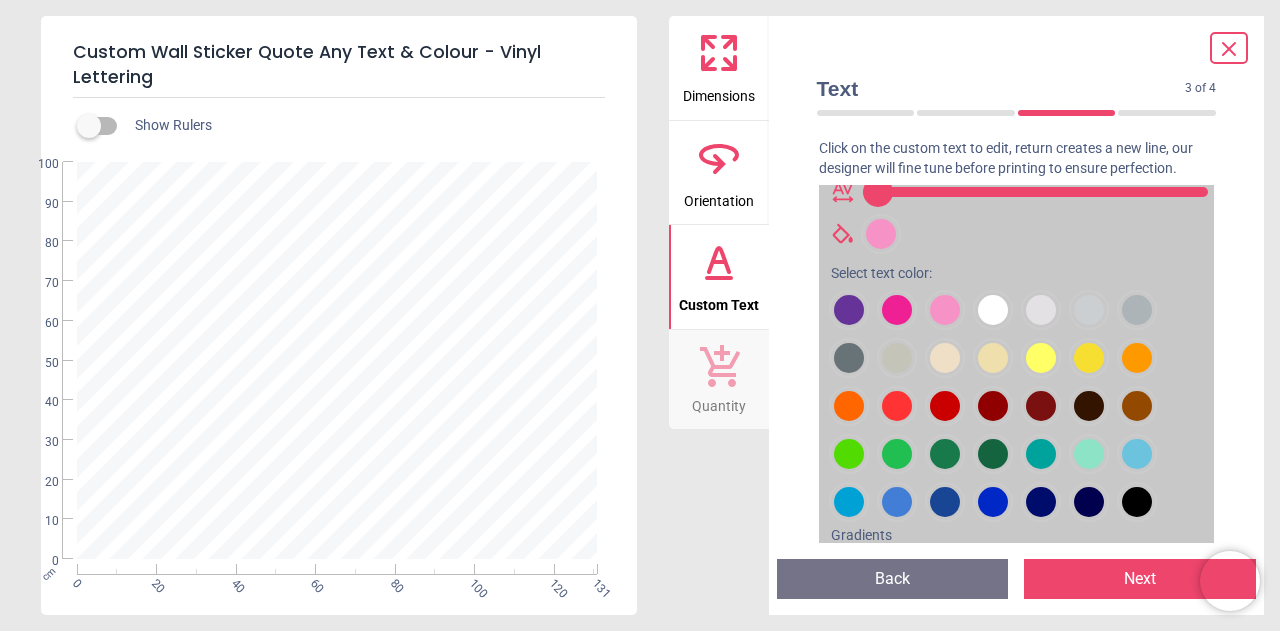 scroll, scrollTop: 200, scrollLeft: 0, axis: vertical 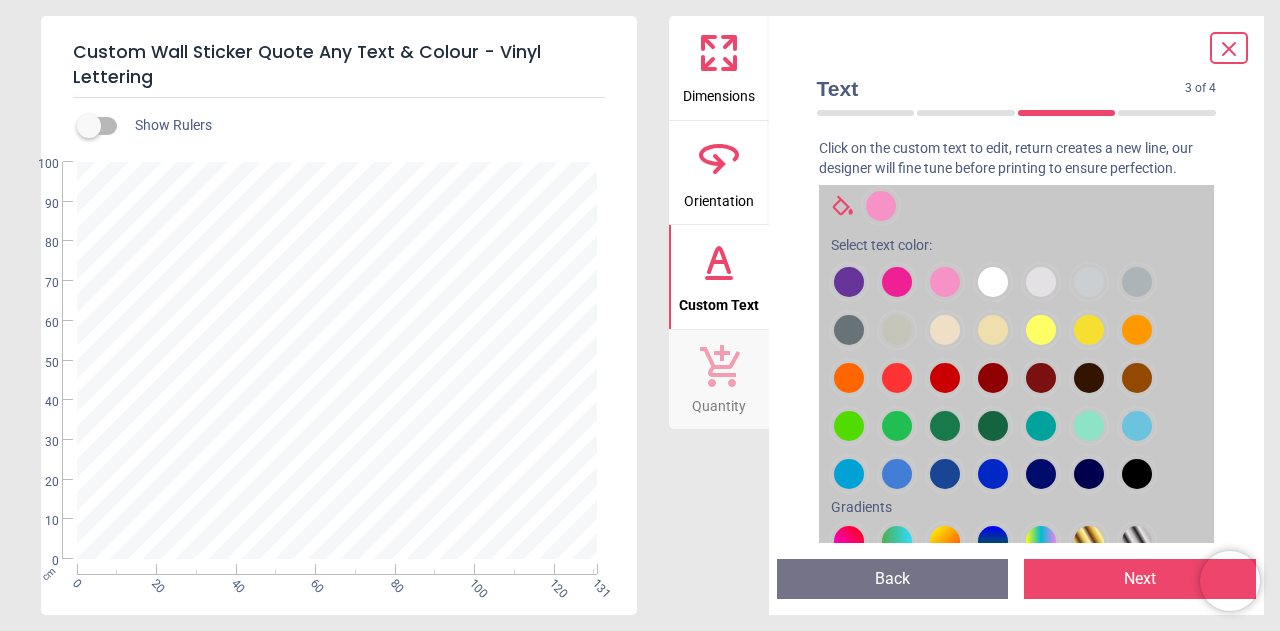 click at bounding box center (849, 282) 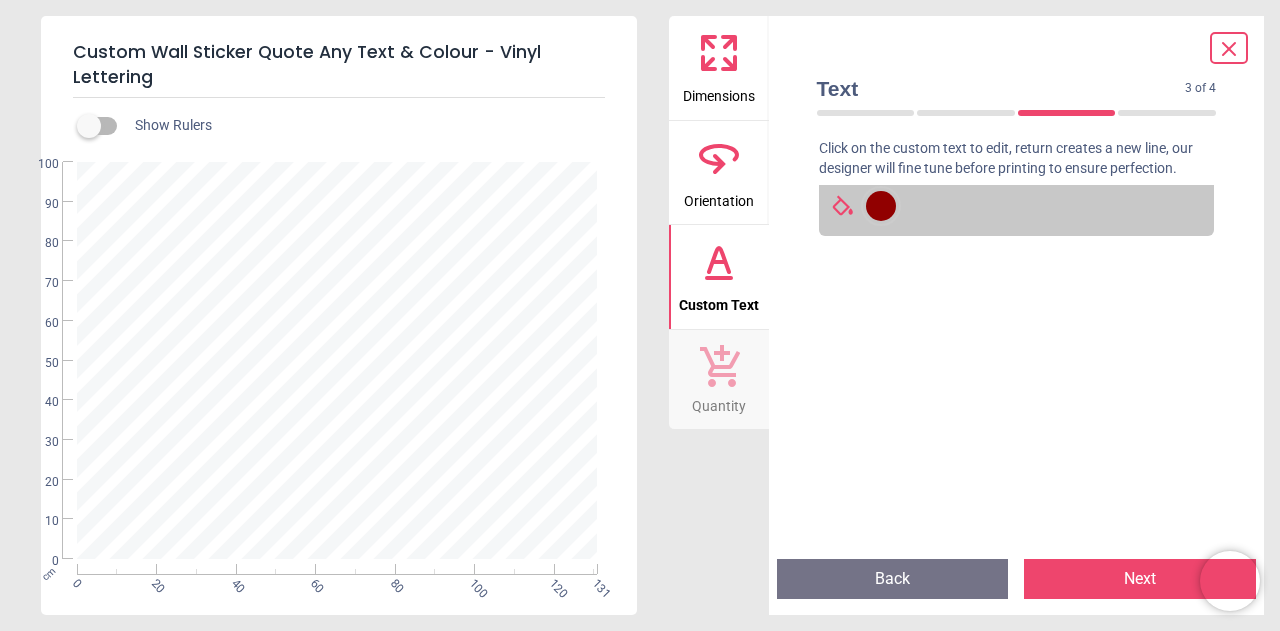click at bounding box center (881, 206) 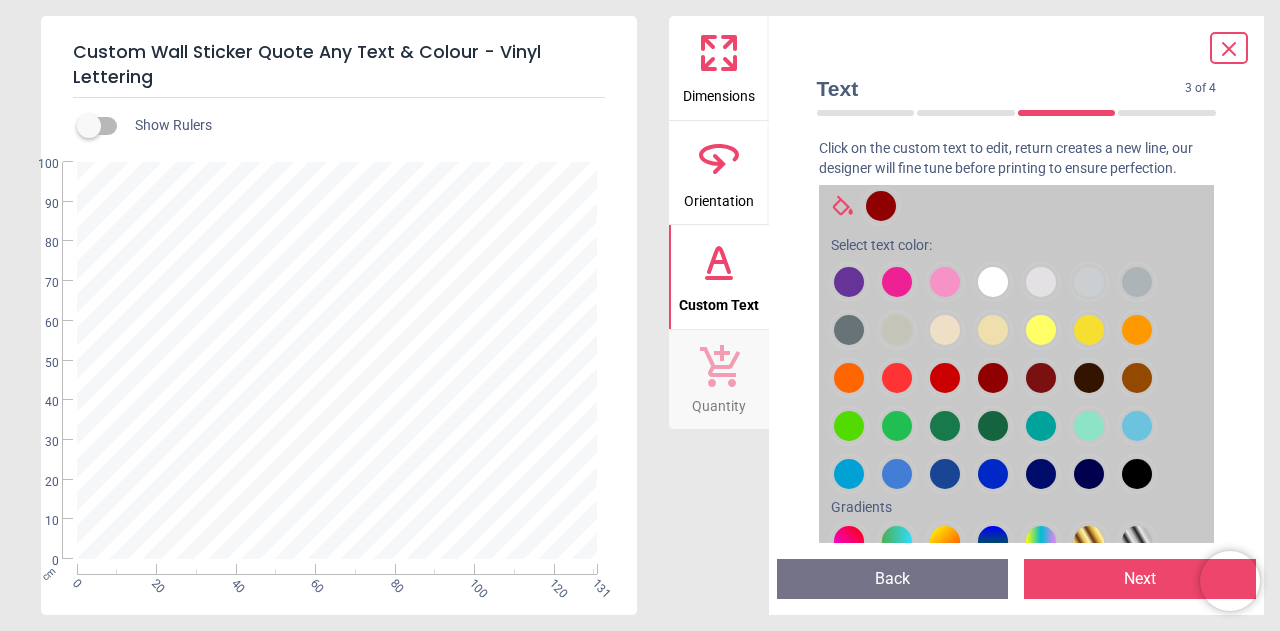 click at bounding box center [849, 282] 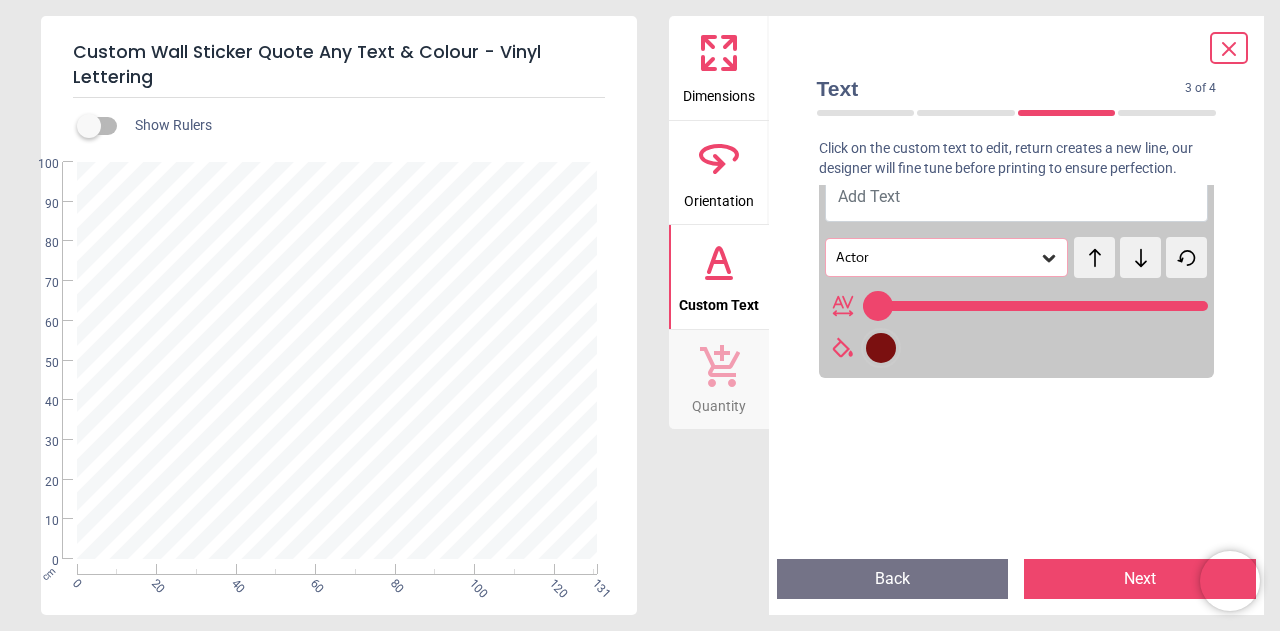 scroll, scrollTop: 0, scrollLeft: 0, axis: both 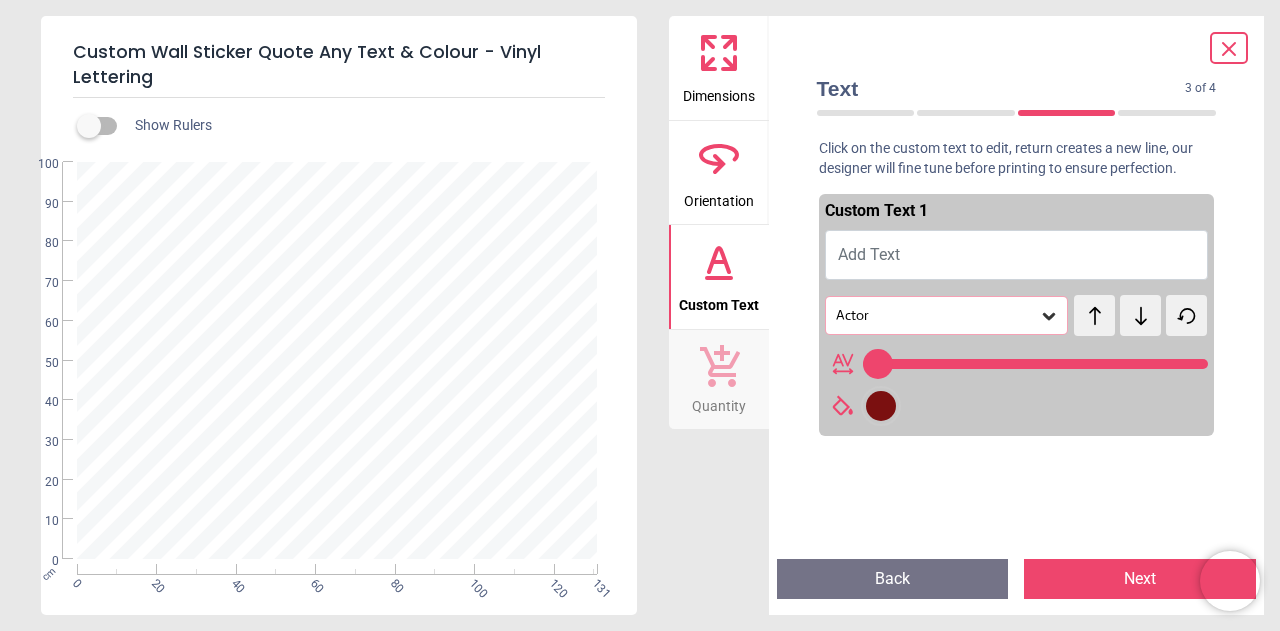 click 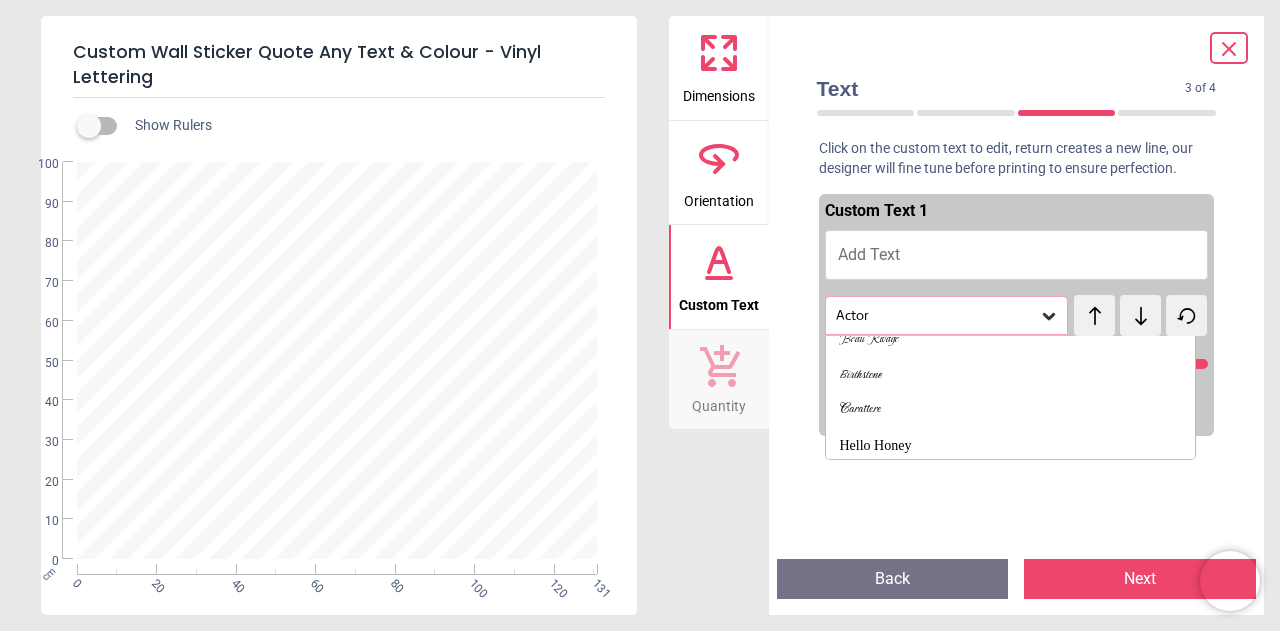 scroll, scrollTop: 600, scrollLeft: 0, axis: vertical 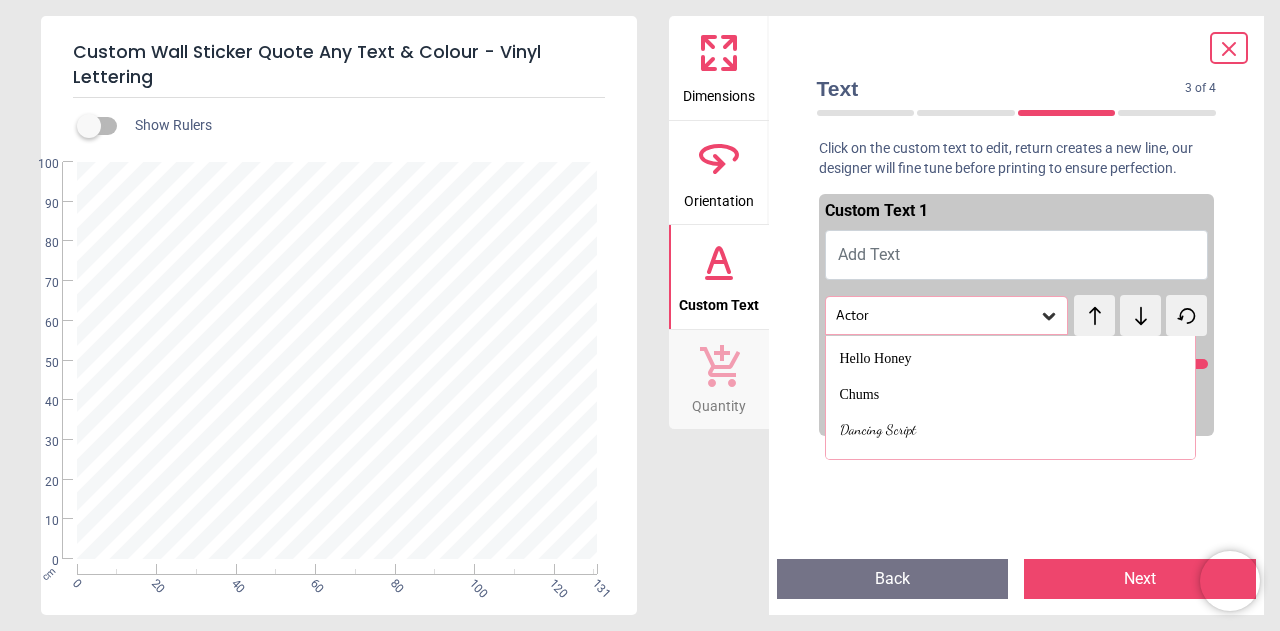 click on "Back" at bounding box center (893, 579) 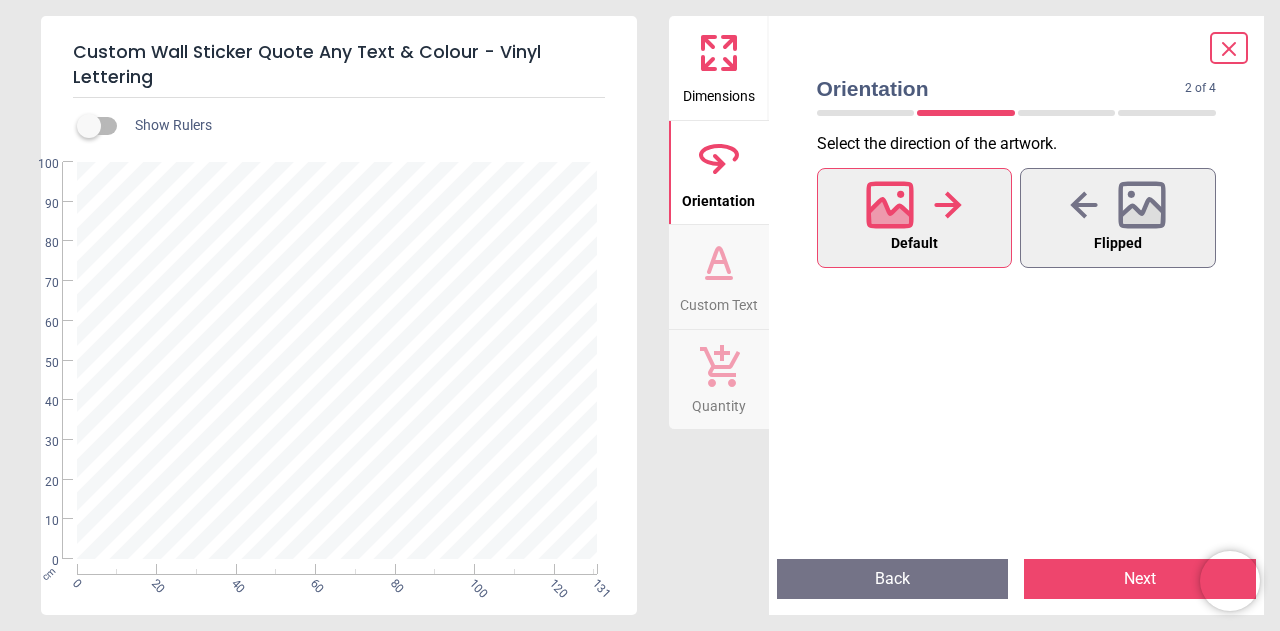 click on "Back" at bounding box center [893, 579] 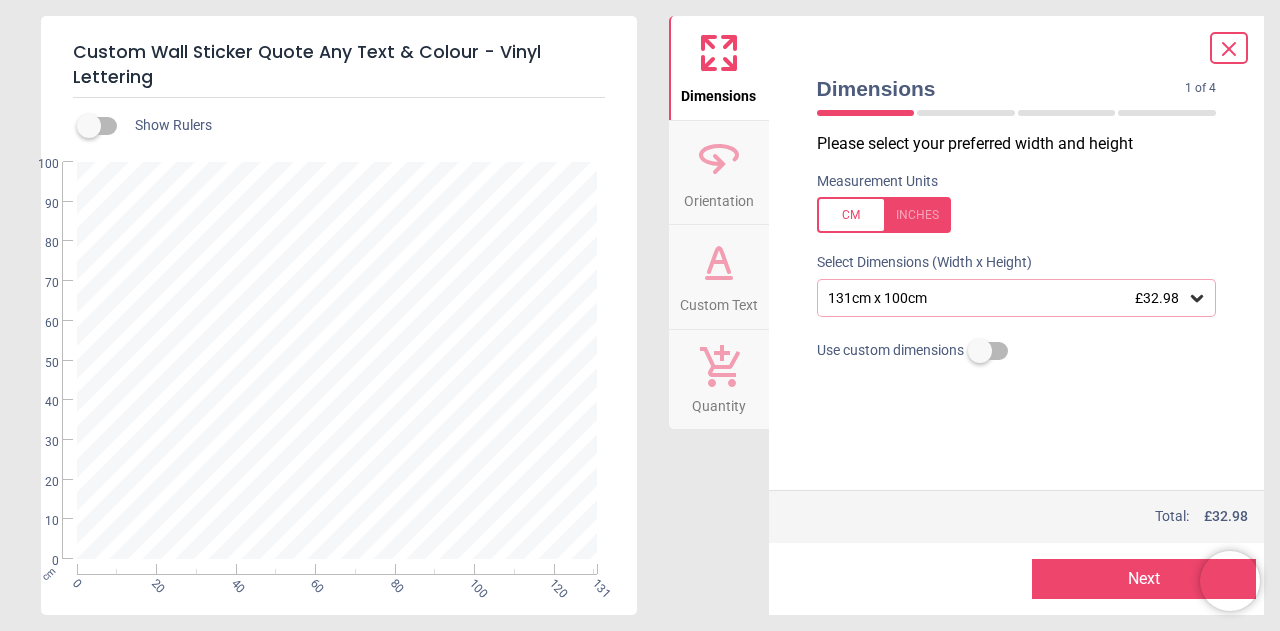 click 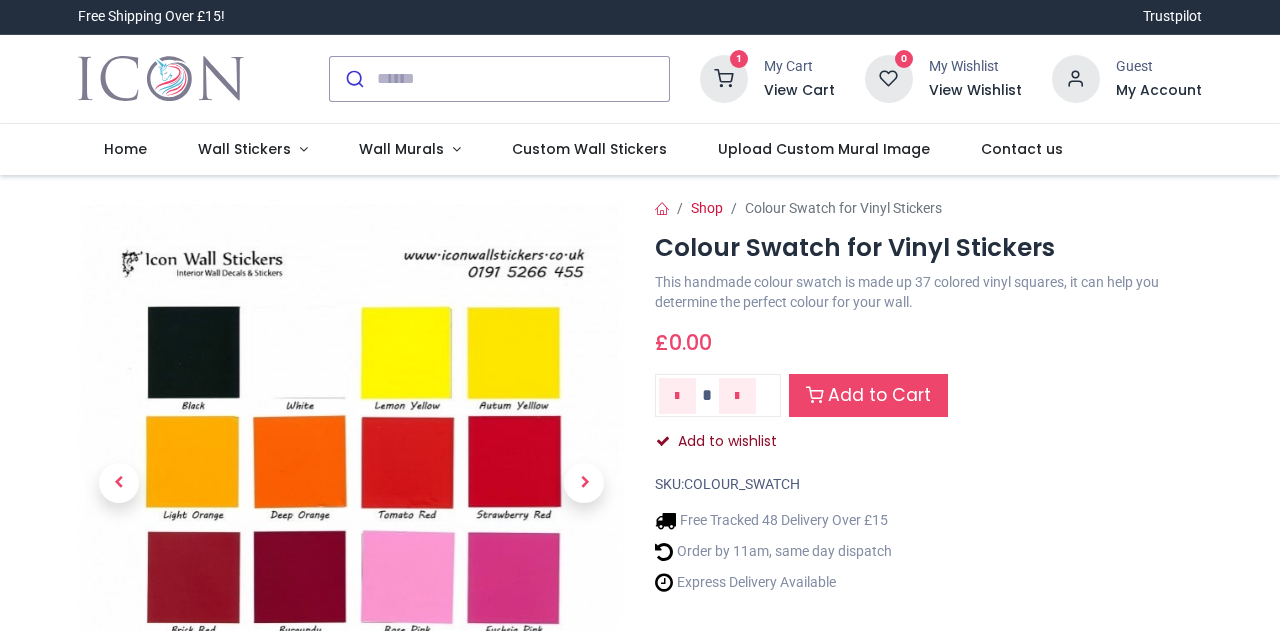 scroll, scrollTop: 0, scrollLeft: 0, axis: both 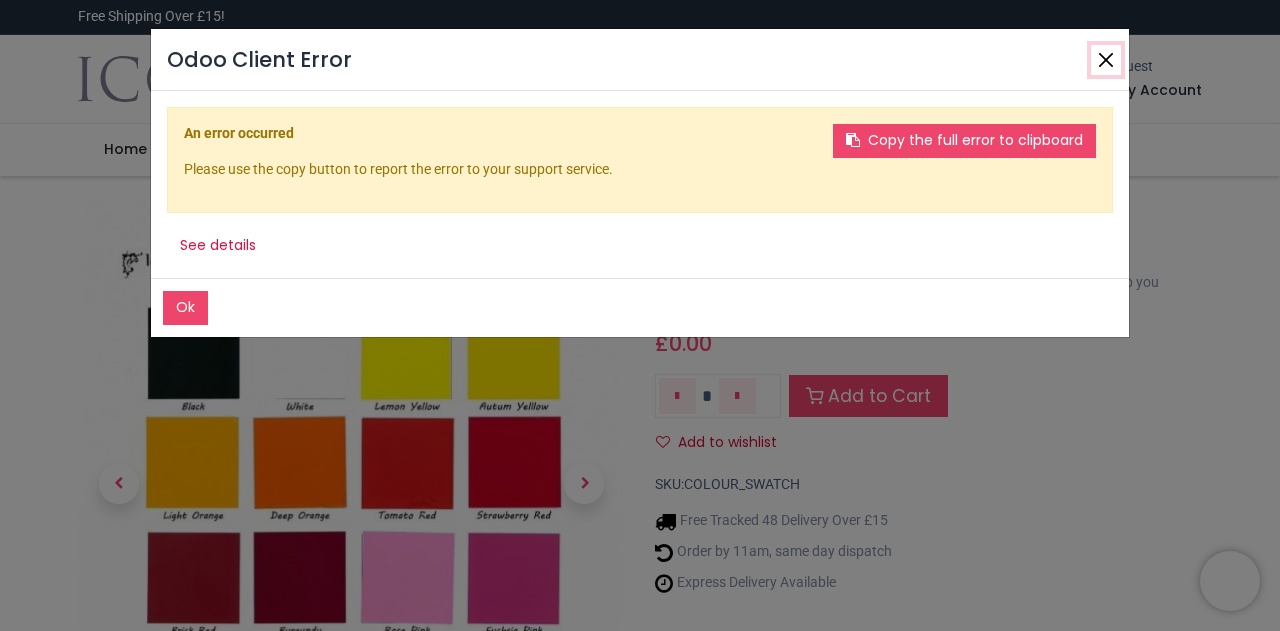 click 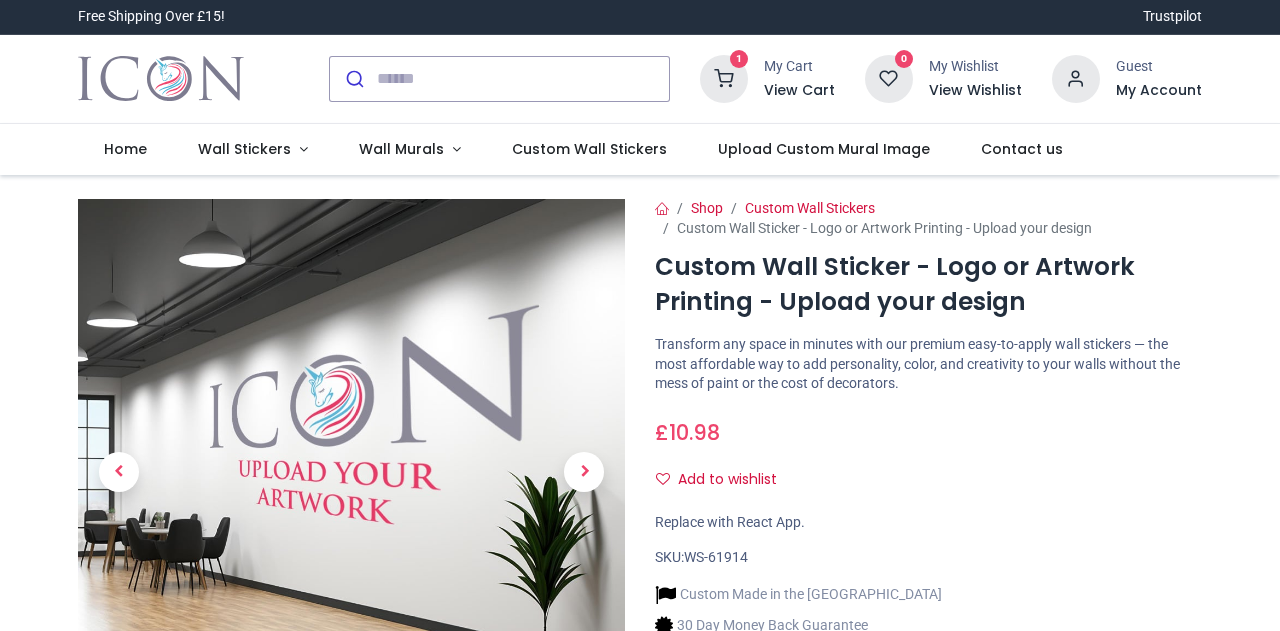 scroll, scrollTop: 0, scrollLeft: 0, axis: both 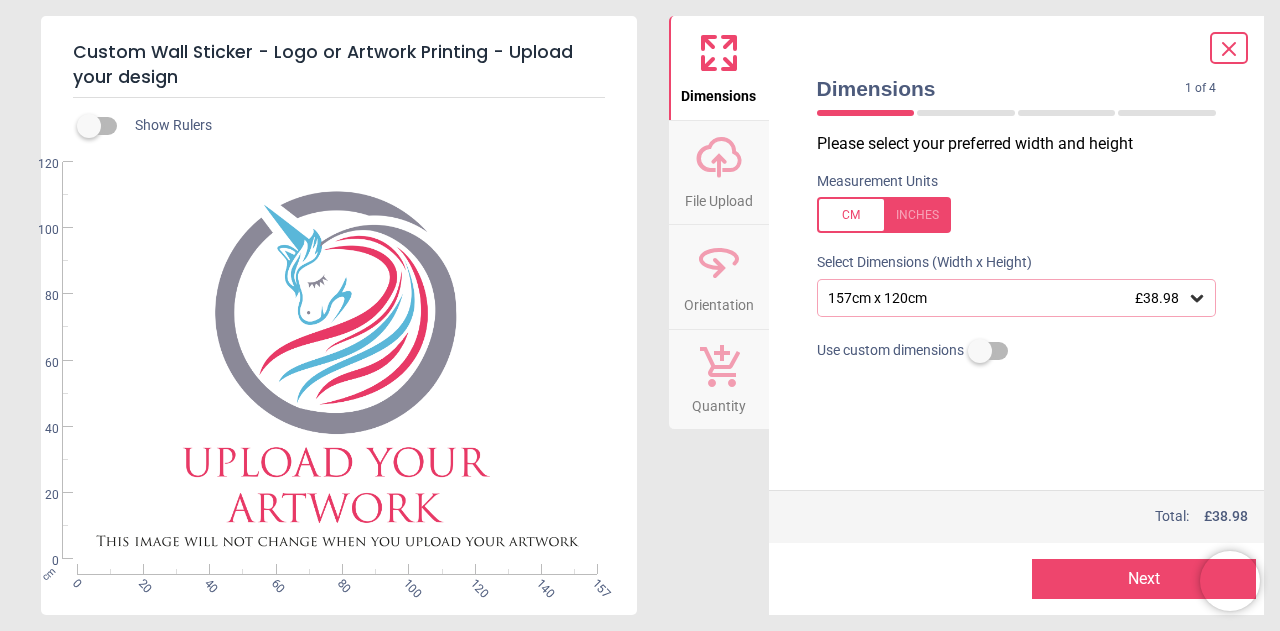 click 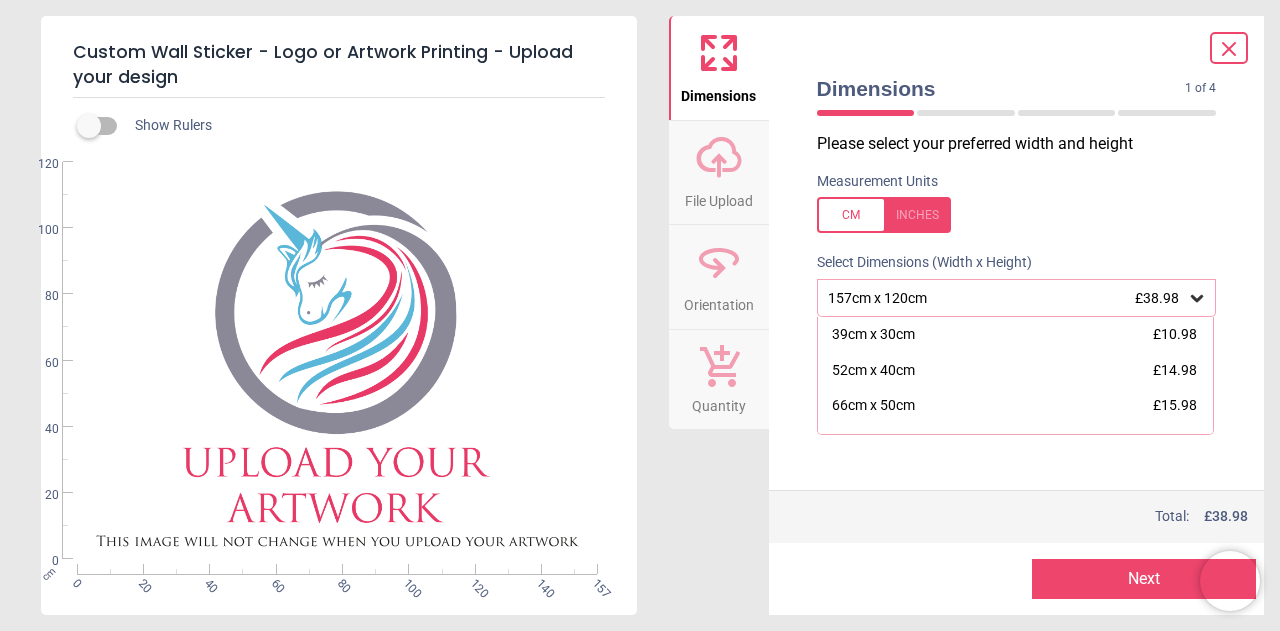 scroll, scrollTop: 203, scrollLeft: 0, axis: vertical 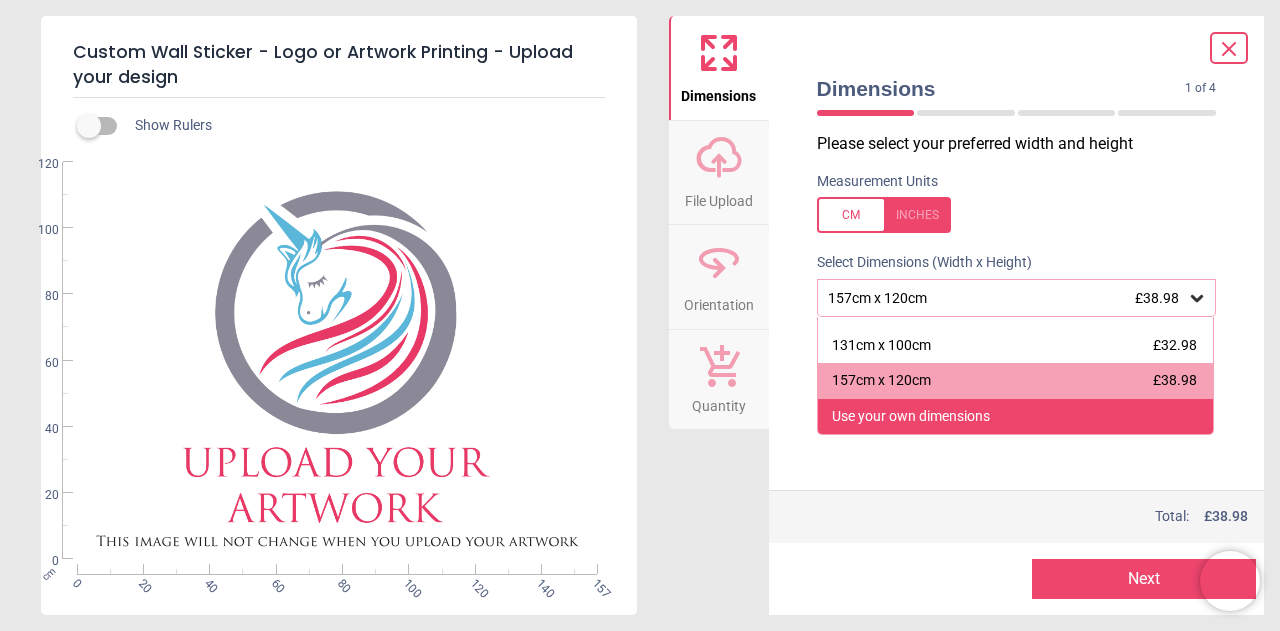 click on "Use your own dimensions" at bounding box center (911, 417) 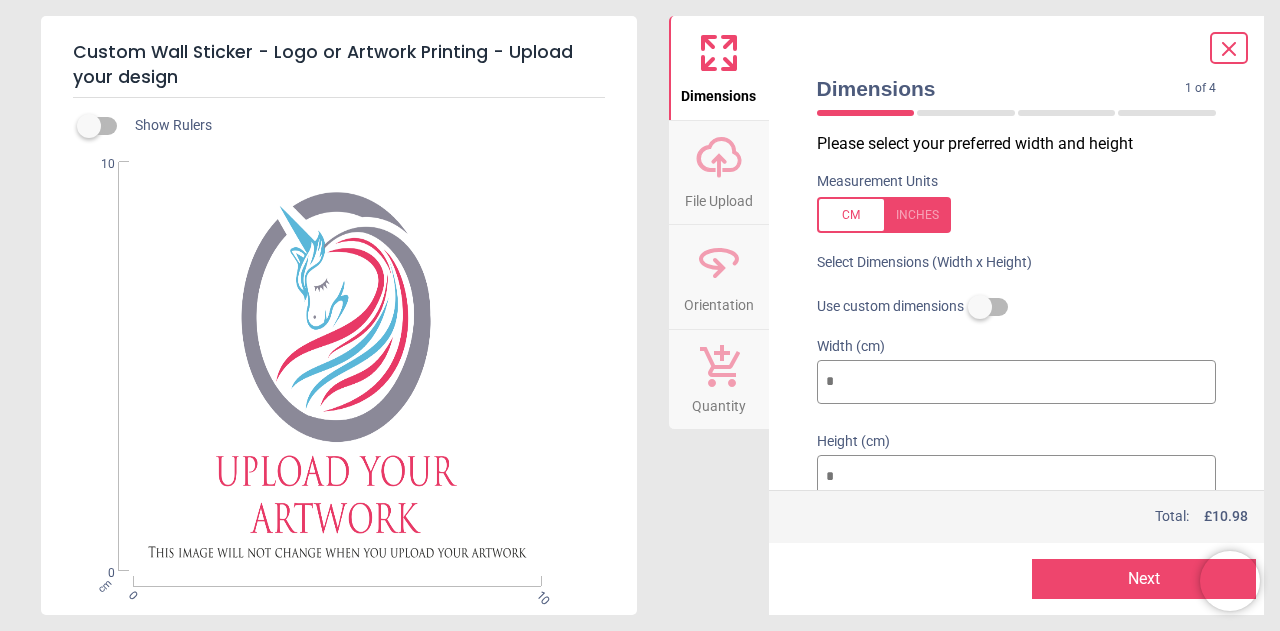 drag, startPoint x: 846, startPoint y: 379, endPoint x: 785, endPoint y: 379, distance: 61 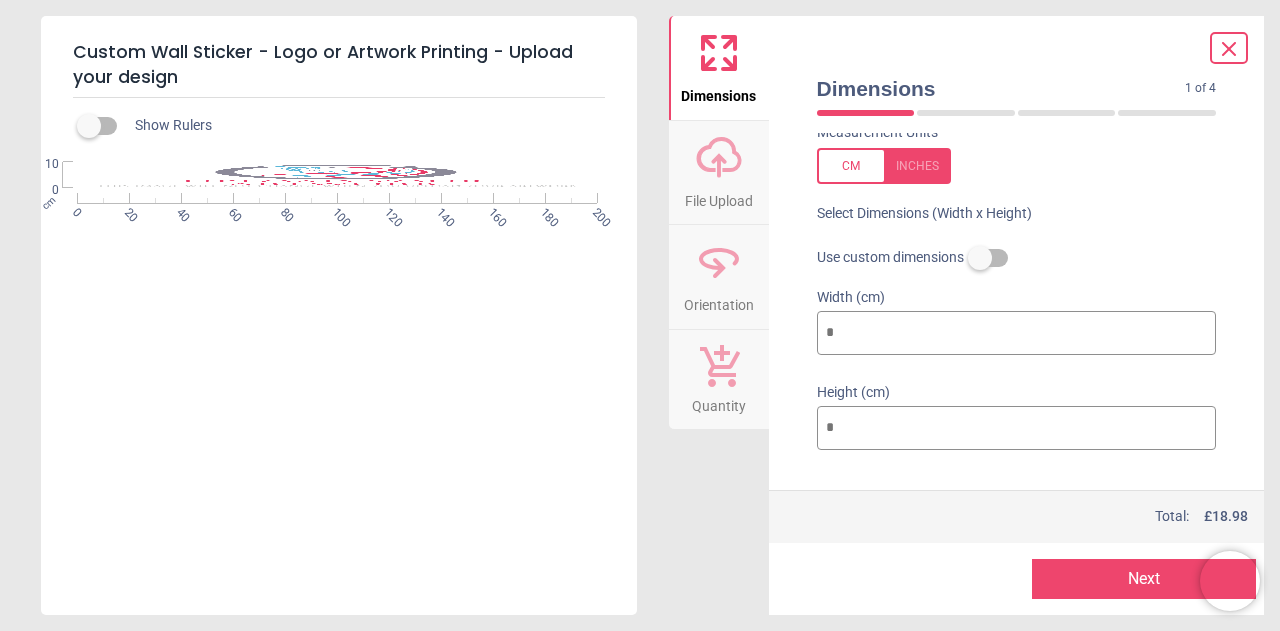 scroll, scrollTop: 72, scrollLeft: 0, axis: vertical 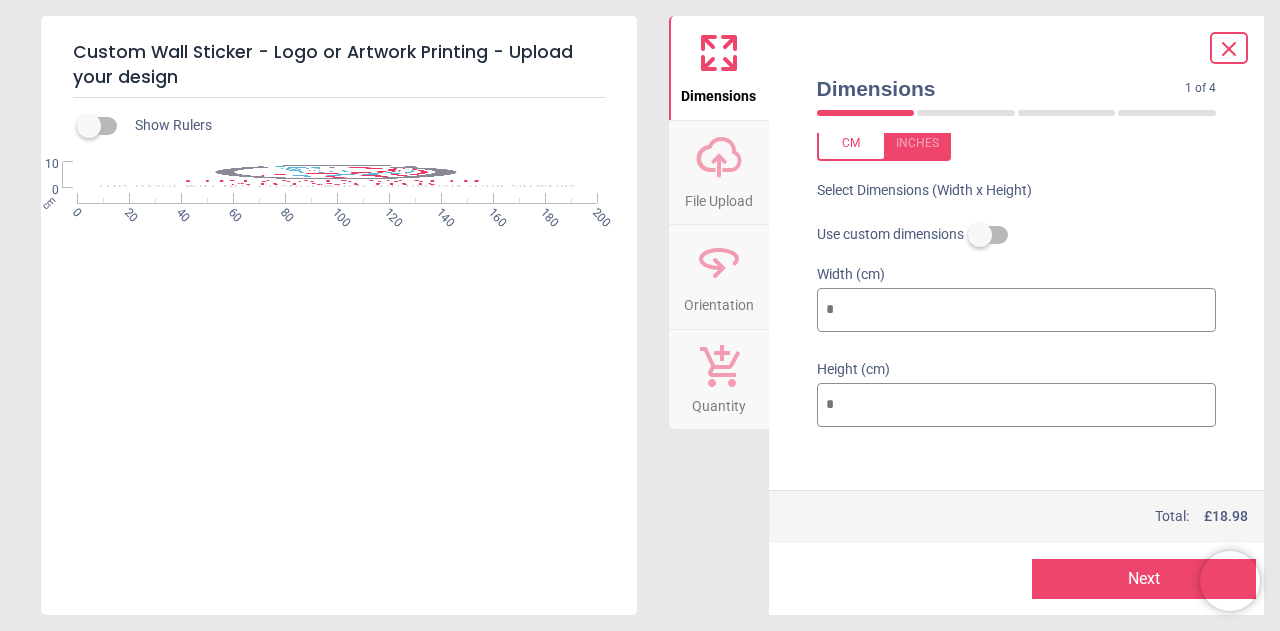type on "***" 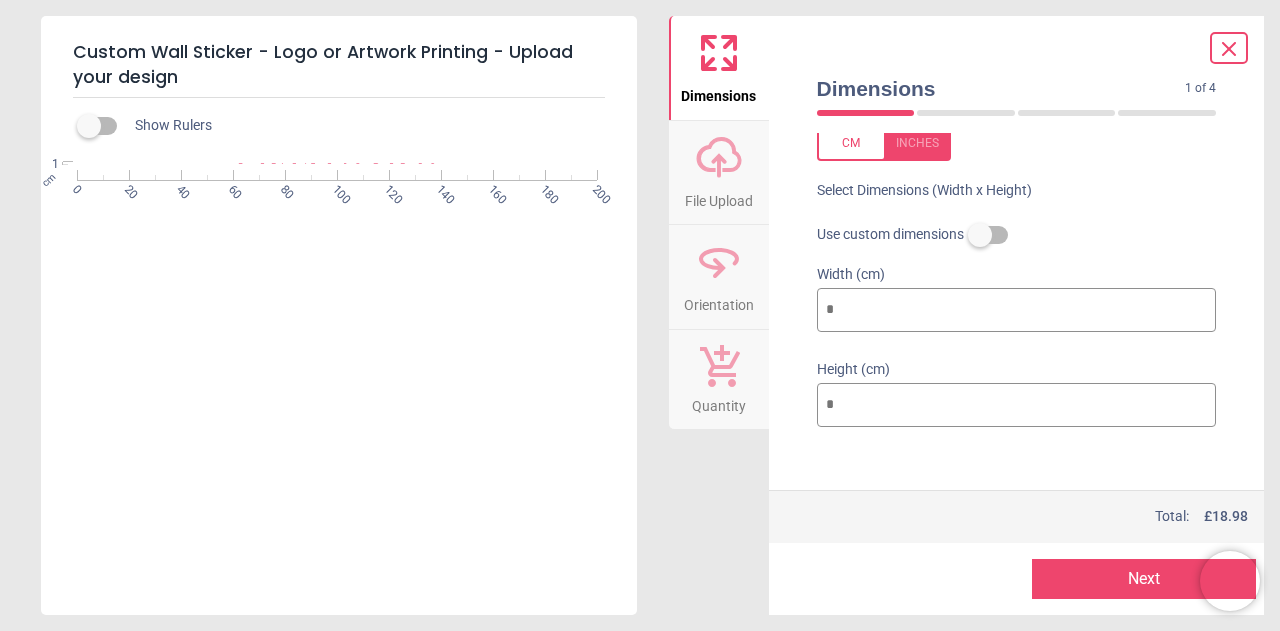 type on "*" 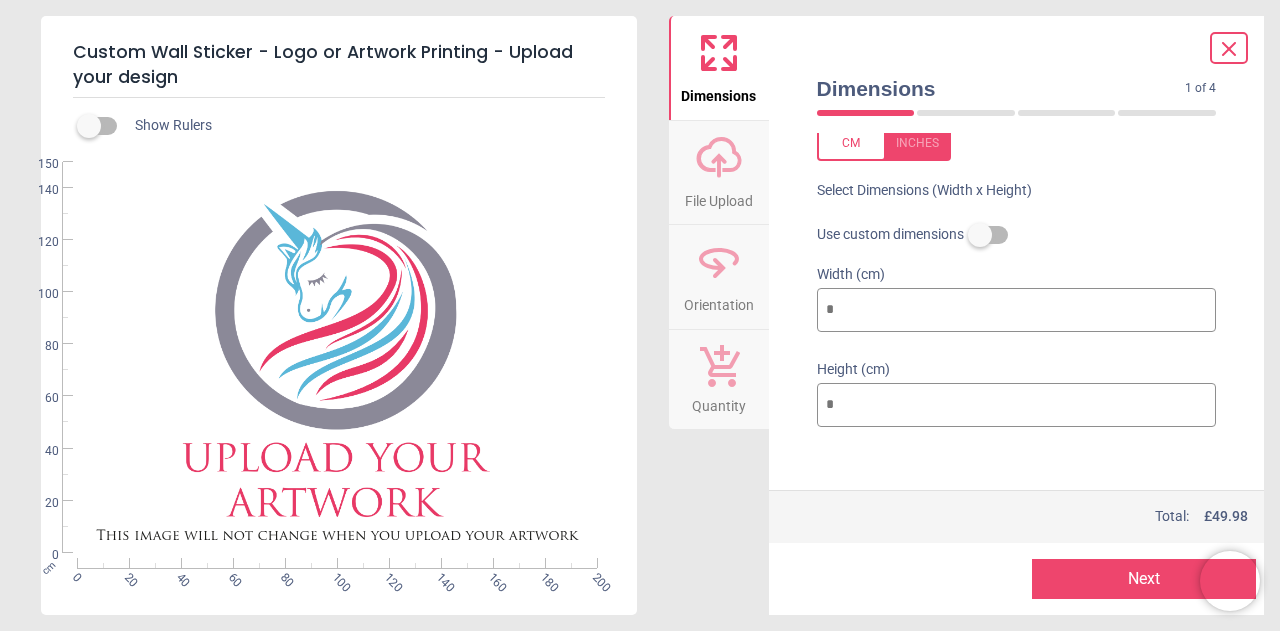 type on "***" 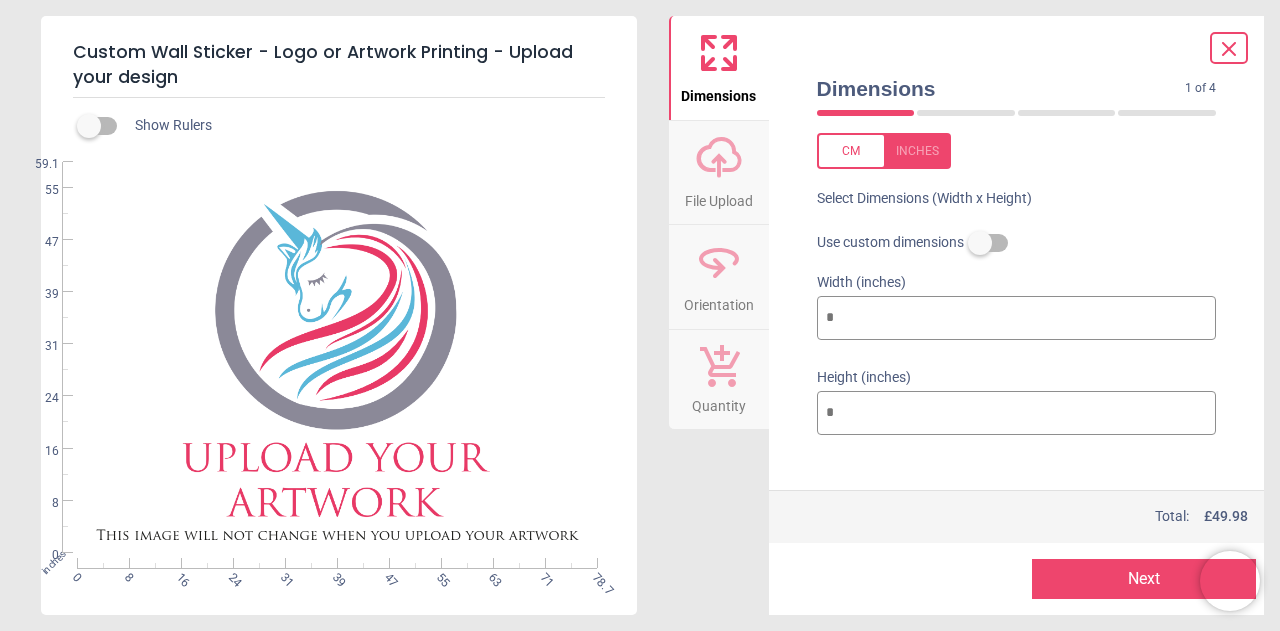 click at bounding box center (980, 243) 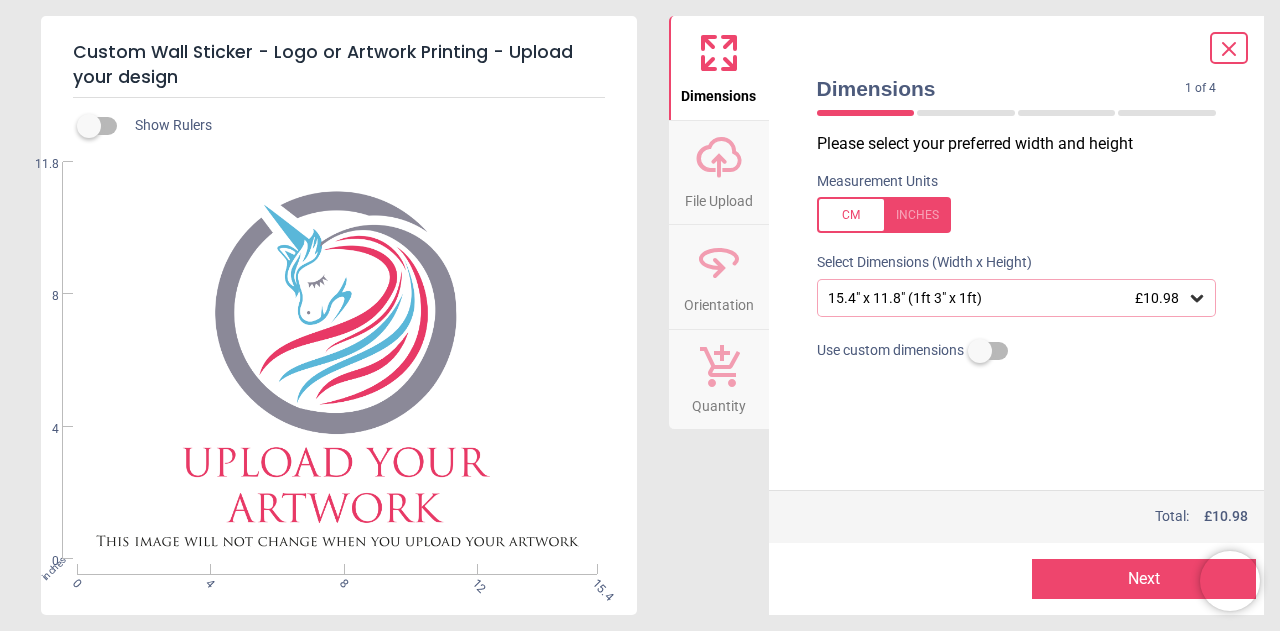 click at bounding box center (884, 215) 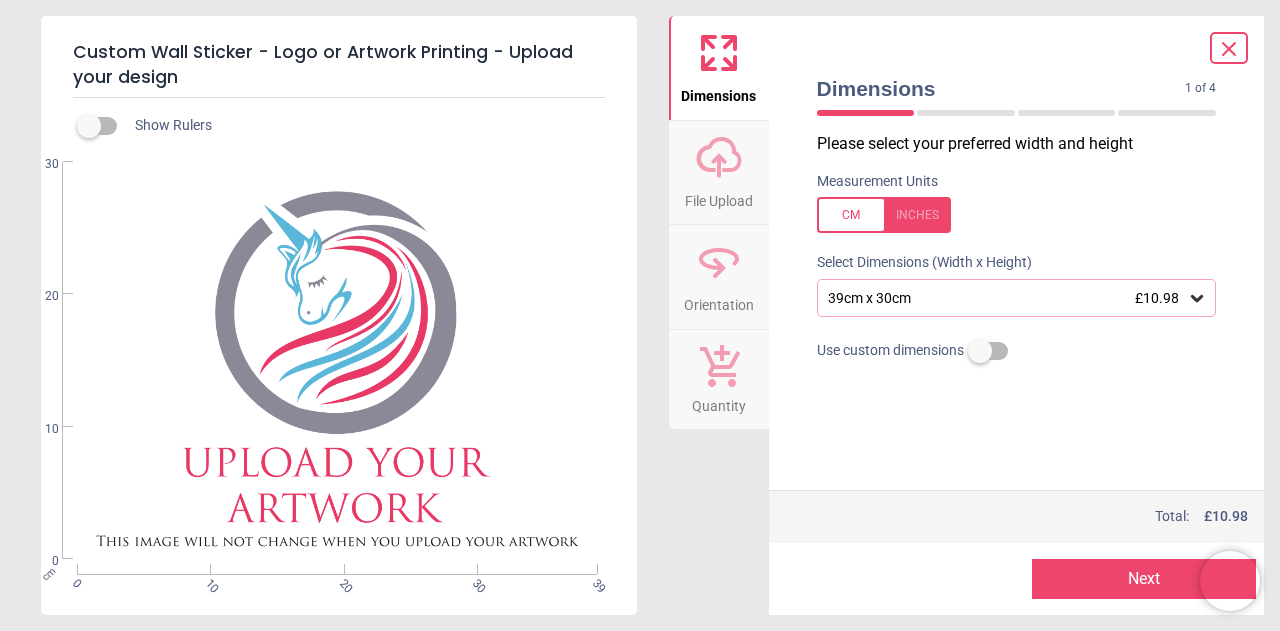 click 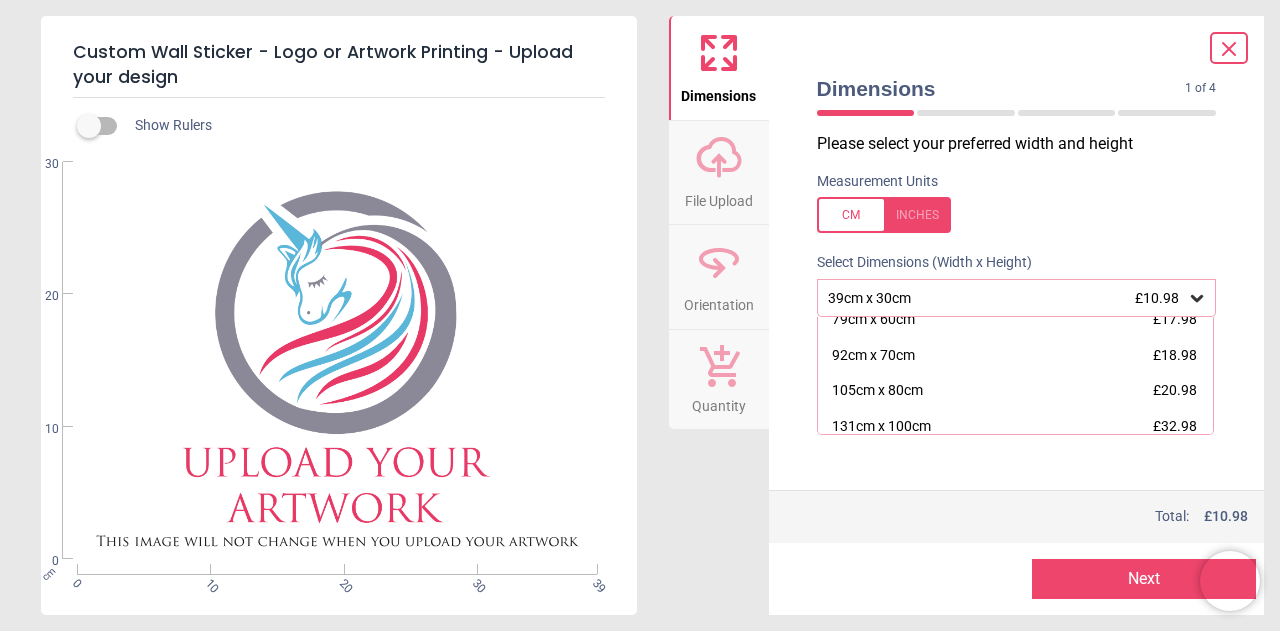 scroll, scrollTop: 203, scrollLeft: 0, axis: vertical 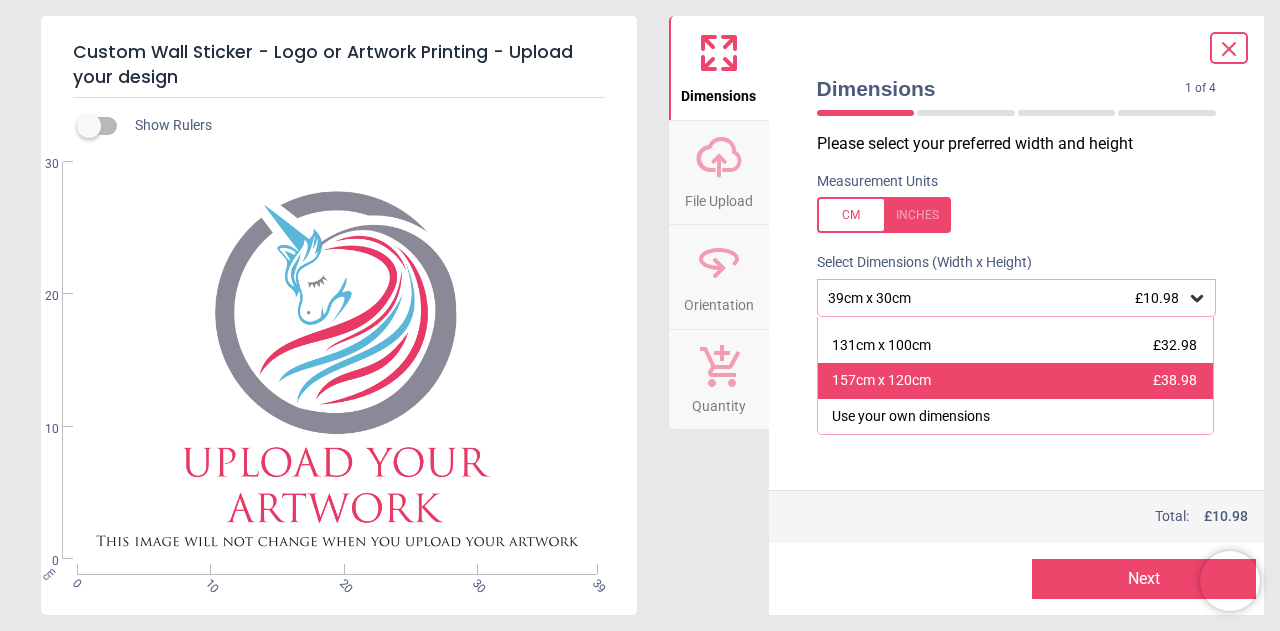 click on "157cm  x  120cm" at bounding box center [881, 381] 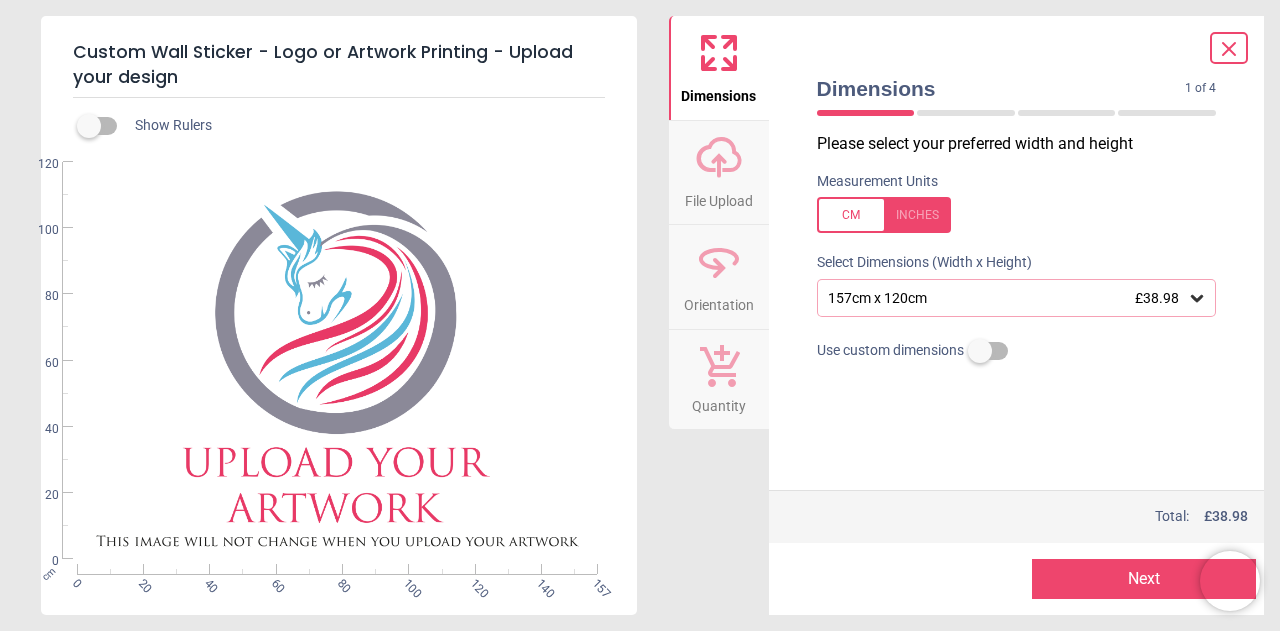 click at bounding box center [980, 351] 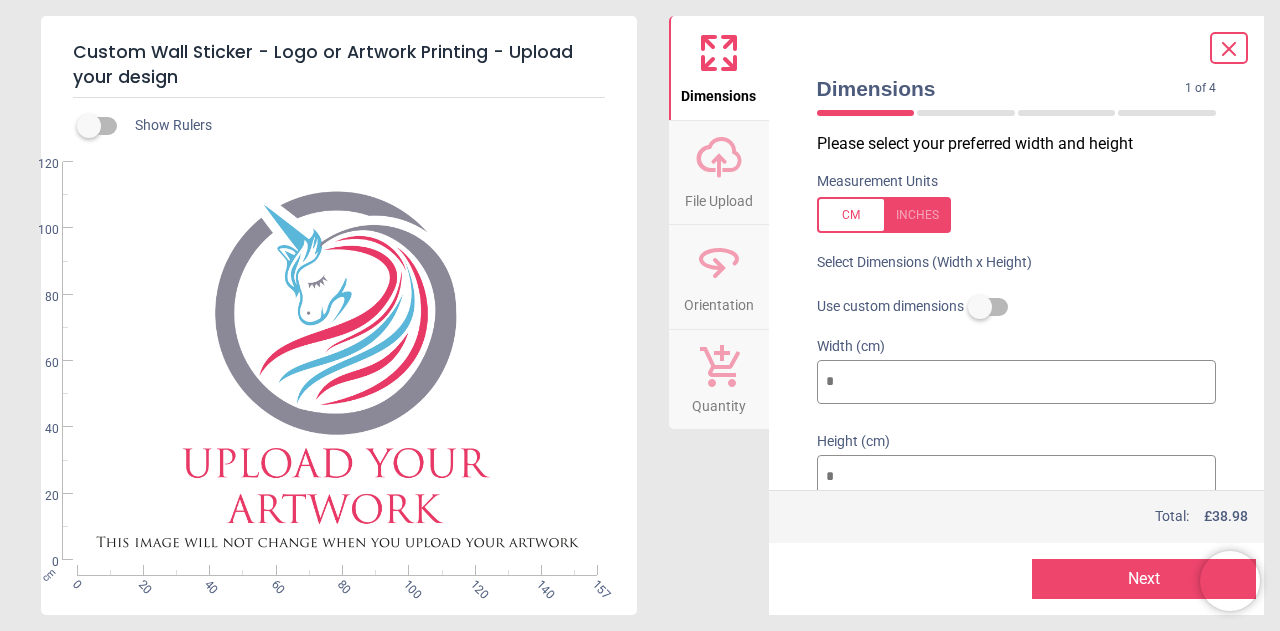 drag, startPoint x: 902, startPoint y: 377, endPoint x: 803, endPoint y: 373, distance: 99.08077 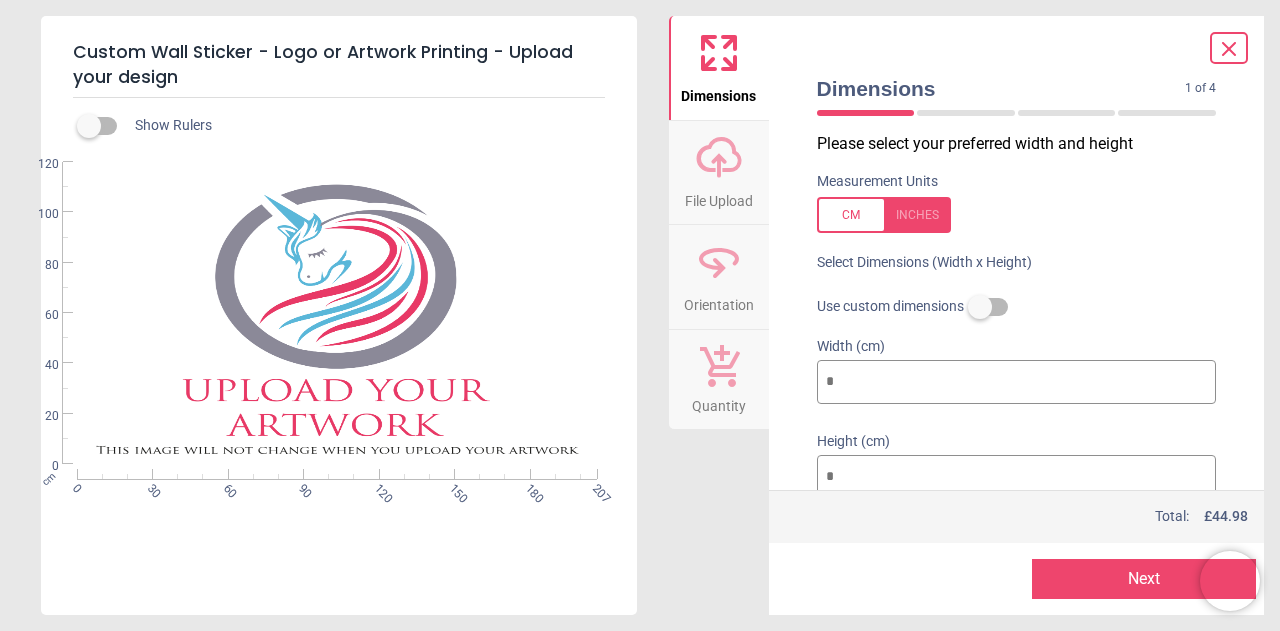 type on "***" 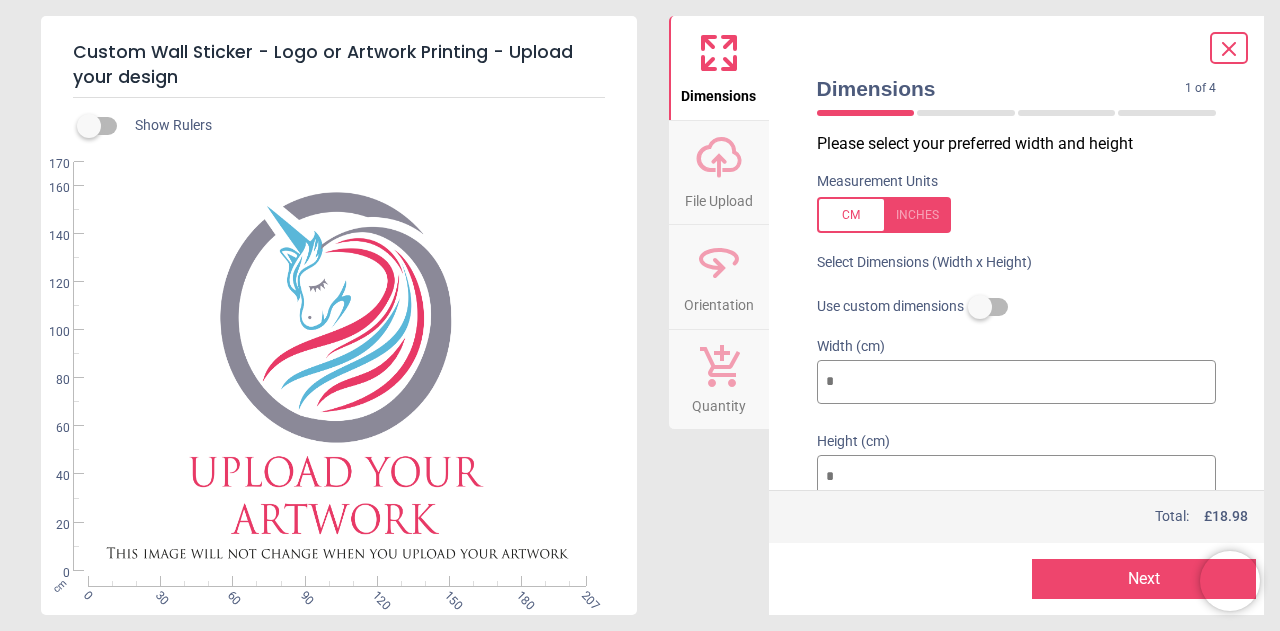 type on "***" 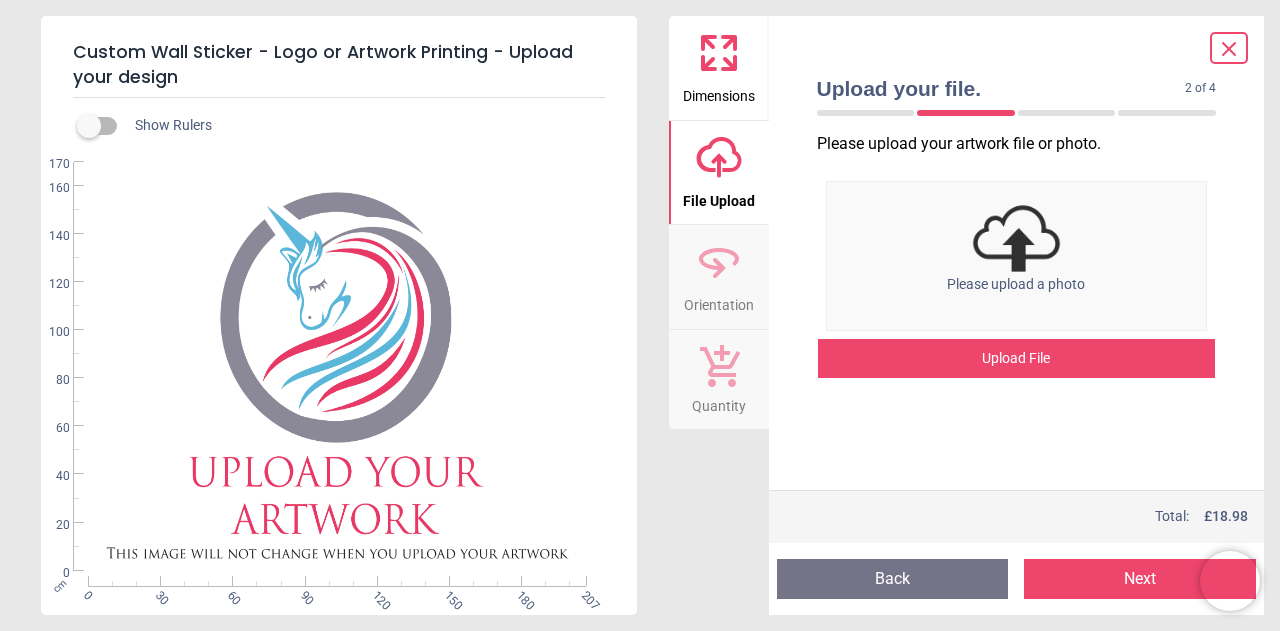 click on "Upload File" at bounding box center [1017, 359] 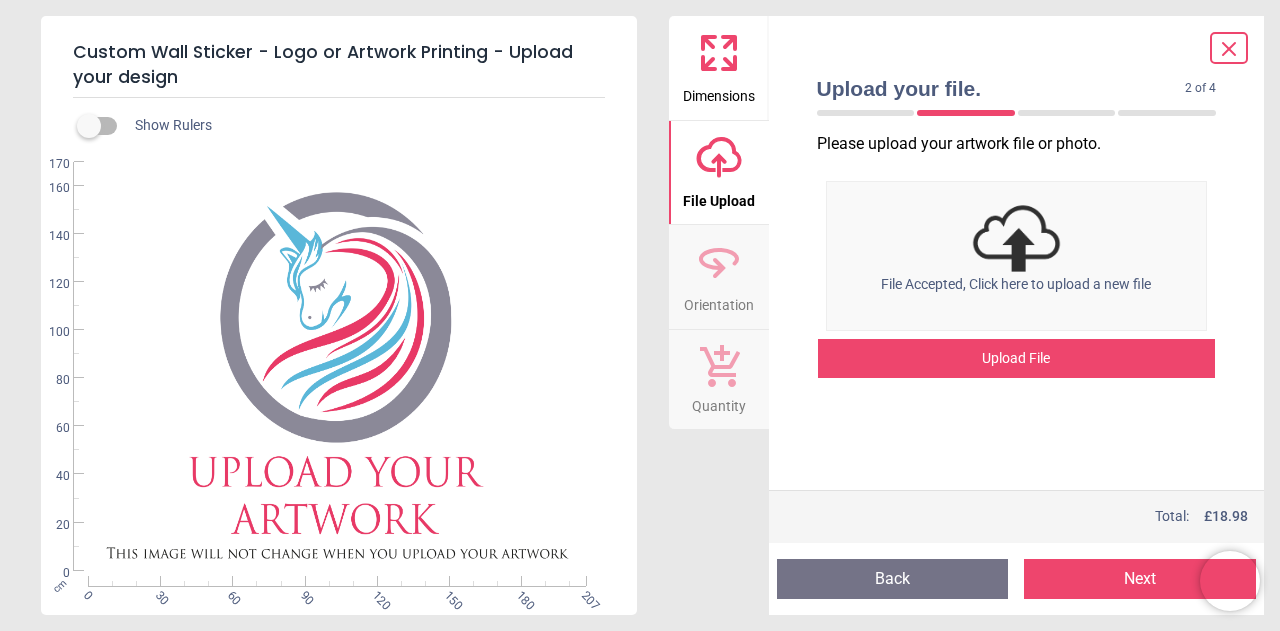 click on "Next" at bounding box center [1140, 579] 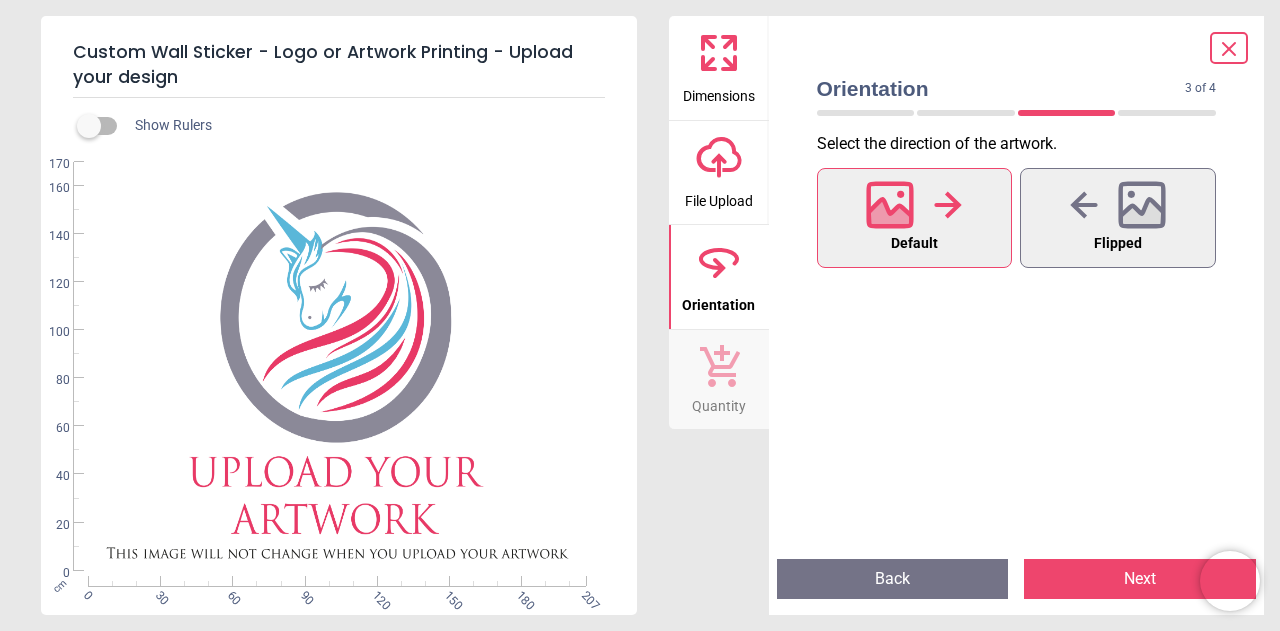 click on "Next" at bounding box center (1140, 579) 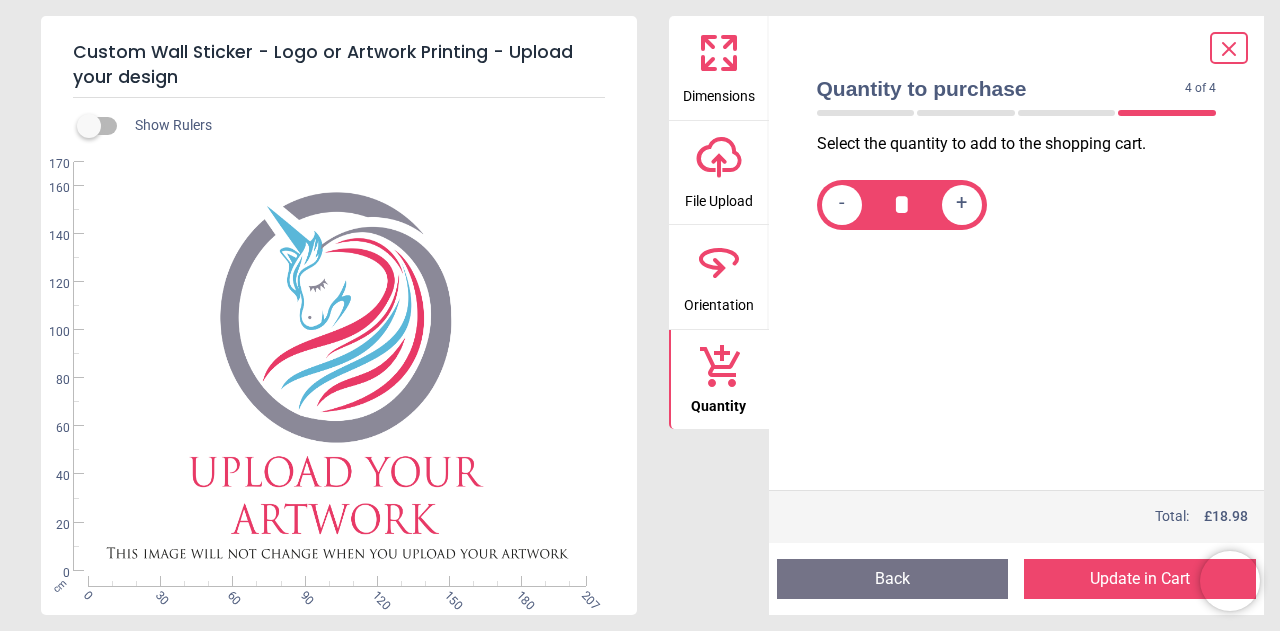 click on "Update in Cart" at bounding box center [1140, 579] 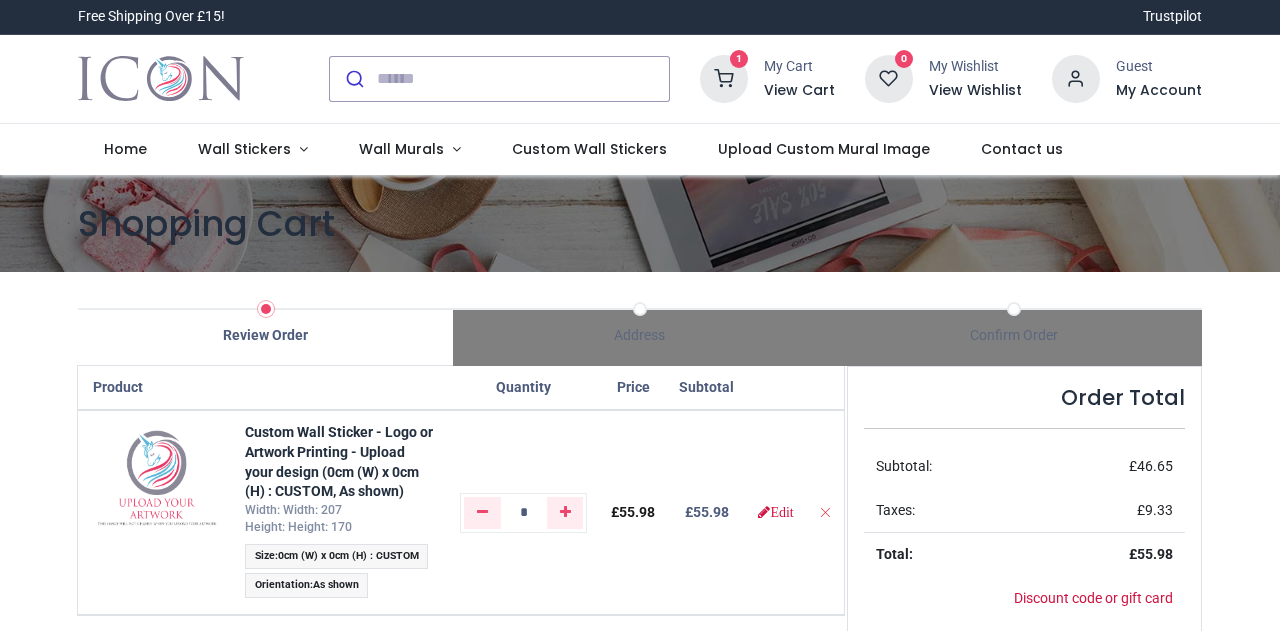 scroll, scrollTop: 0, scrollLeft: 0, axis: both 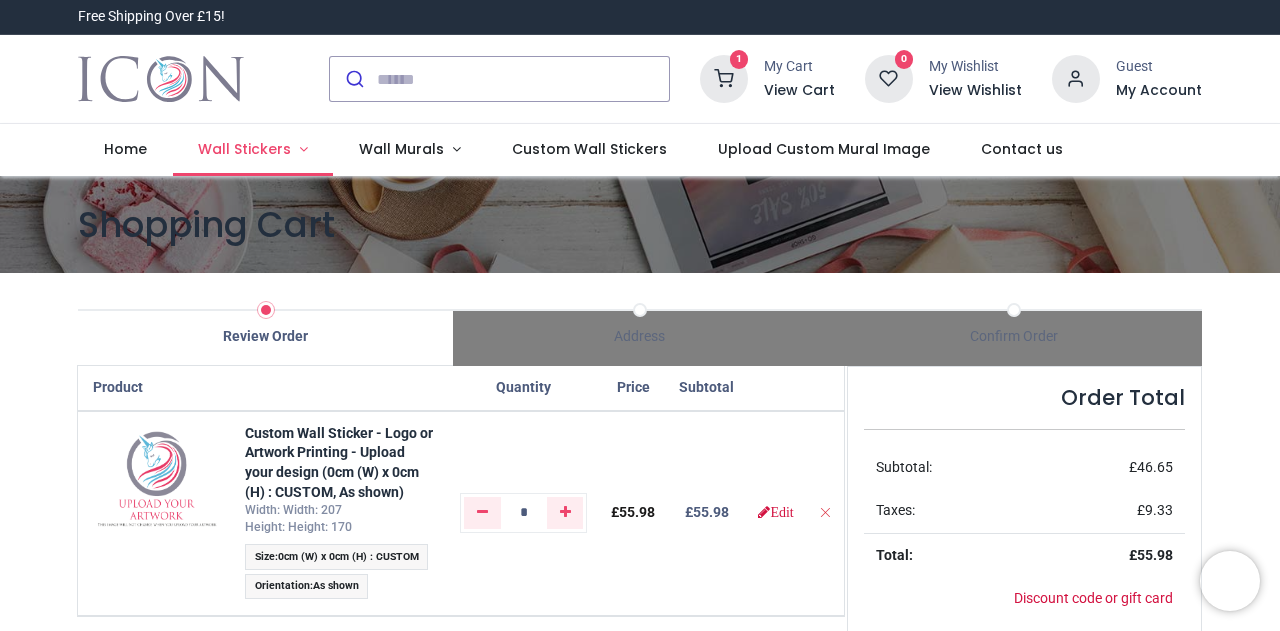 click on "Wall Stickers" at bounding box center (244, 149) 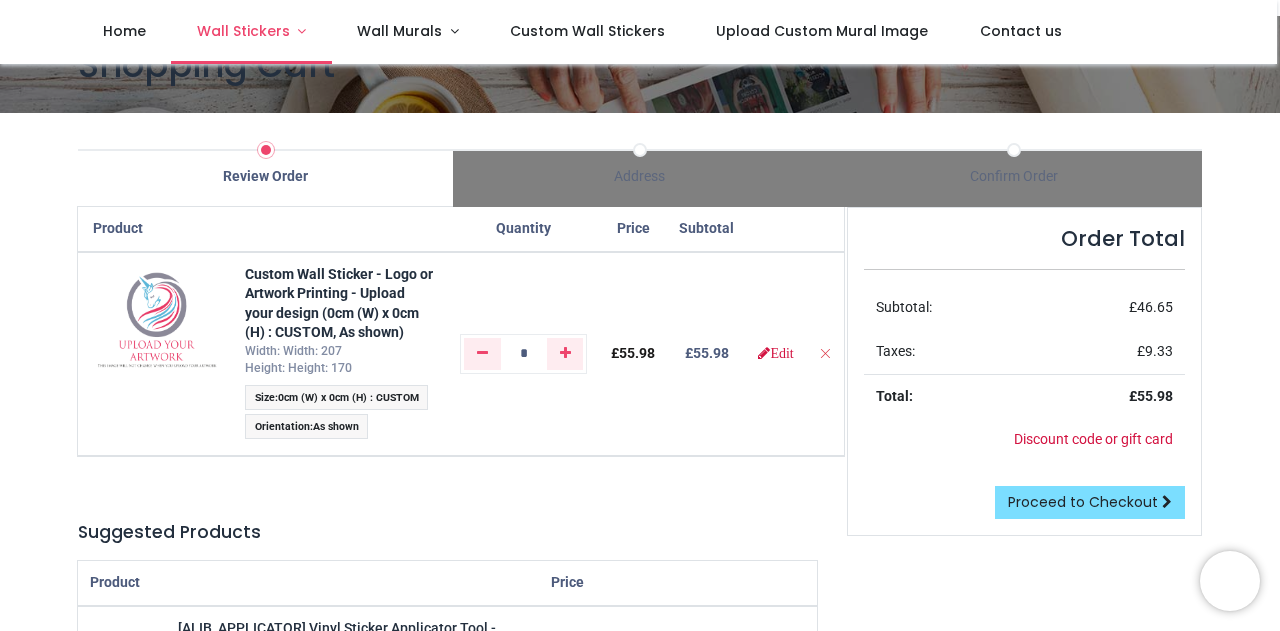 scroll, scrollTop: 0, scrollLeft: 0, axis: both 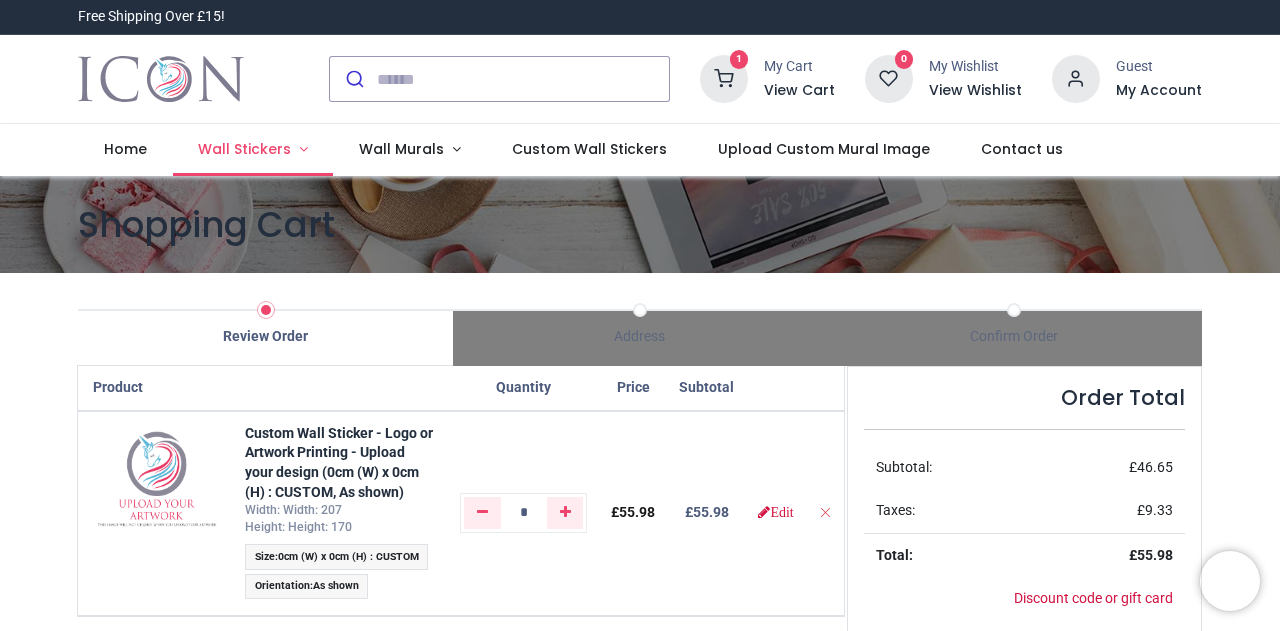 click on "Wall Stickers" at bounding box center [253, 150] 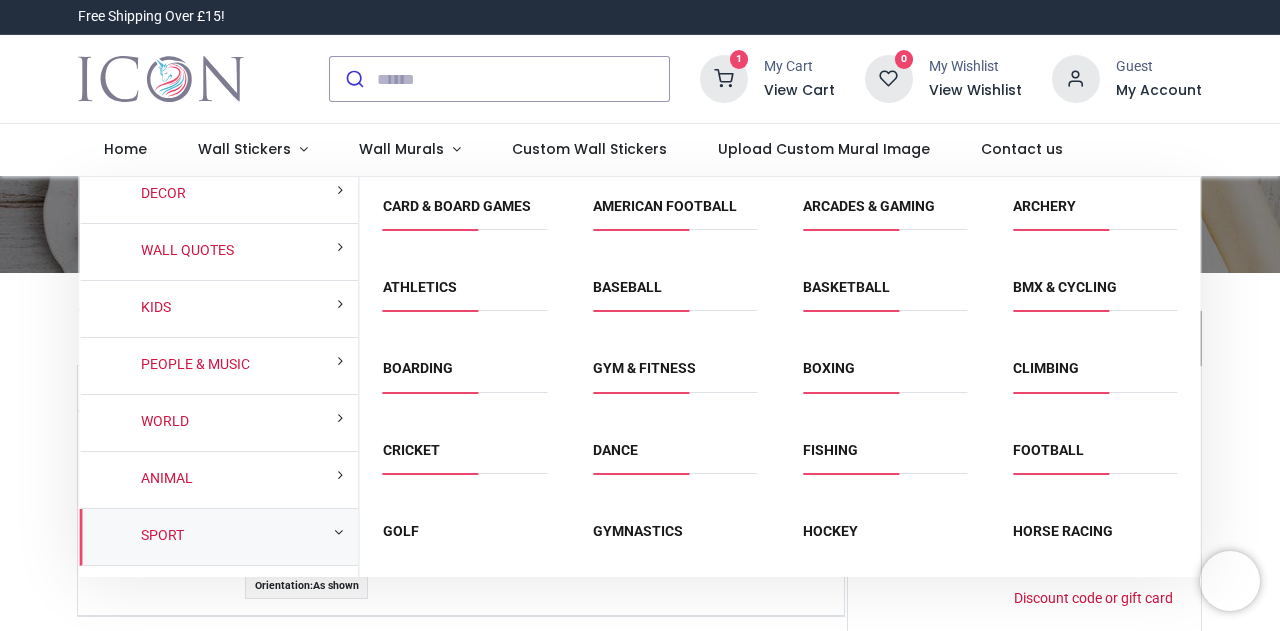 scroll, scrollTop: 0, scrollLeft: 0, axis: both 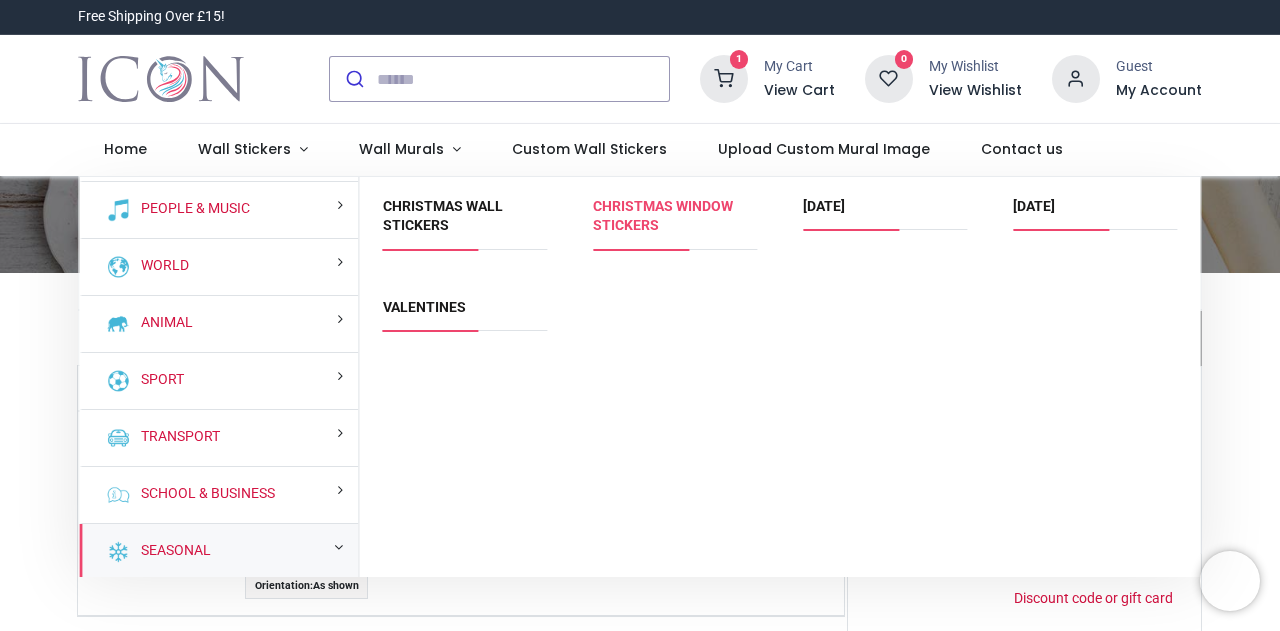 click on "Christmas Window Stickers" at bounding box center (663, 216) 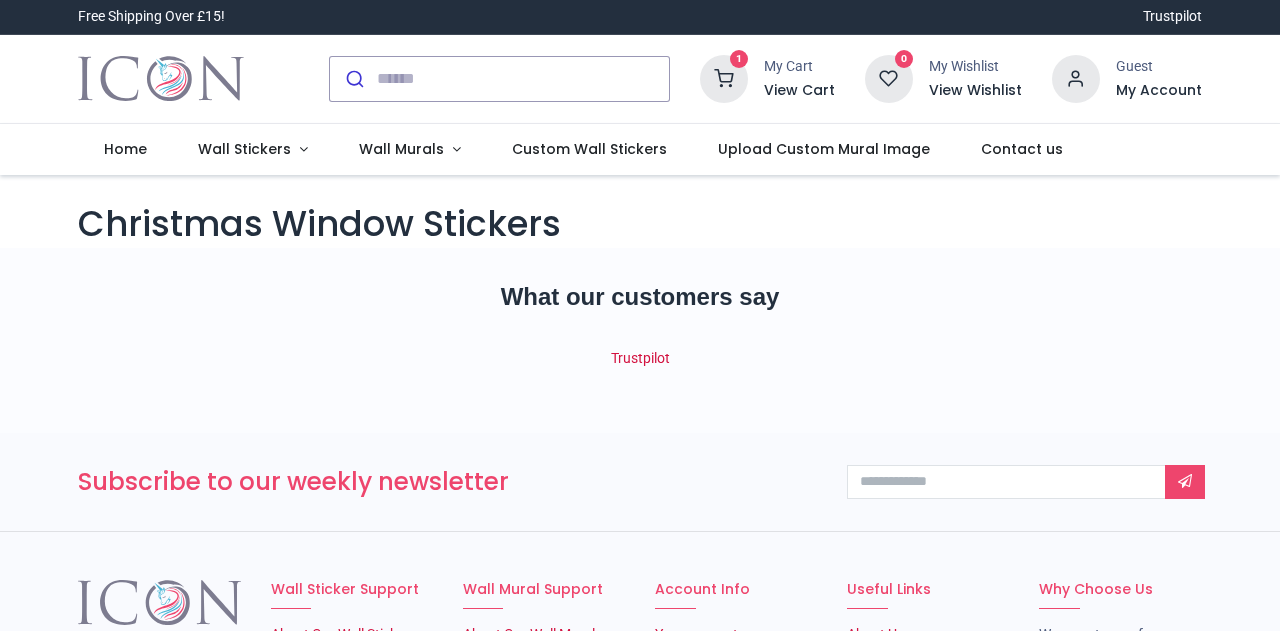 scroll, scrollTop: 0, scrollLeft: 0, axis: both 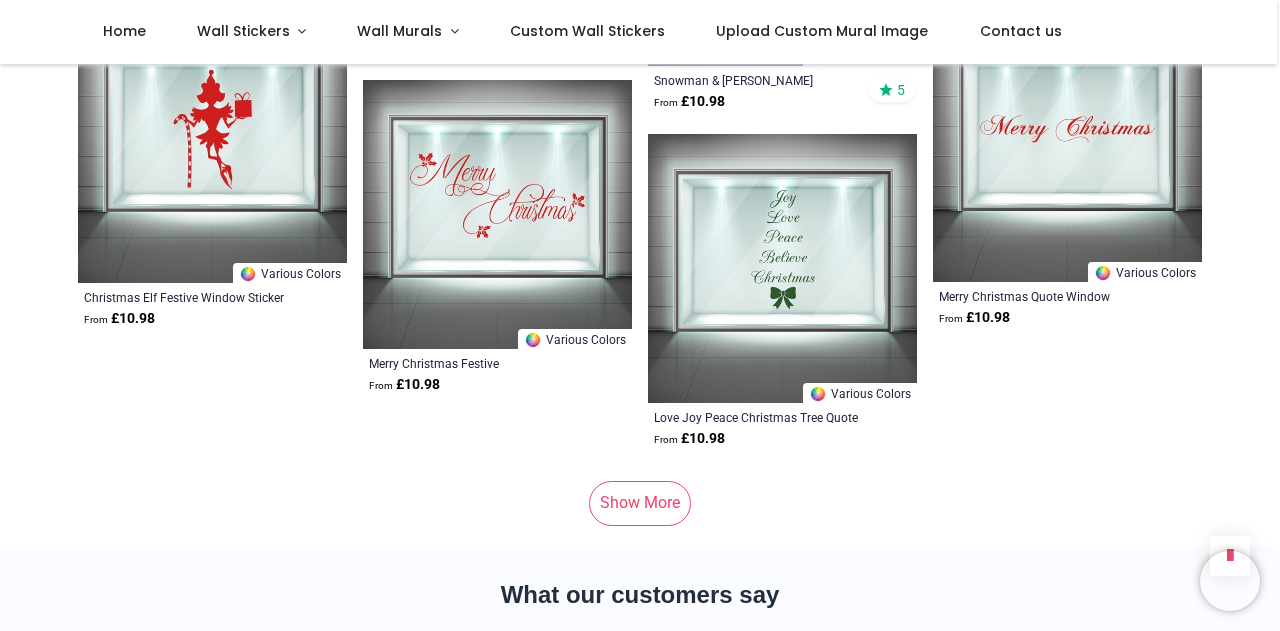 click on "Show More" at bounding box center (640, 503) 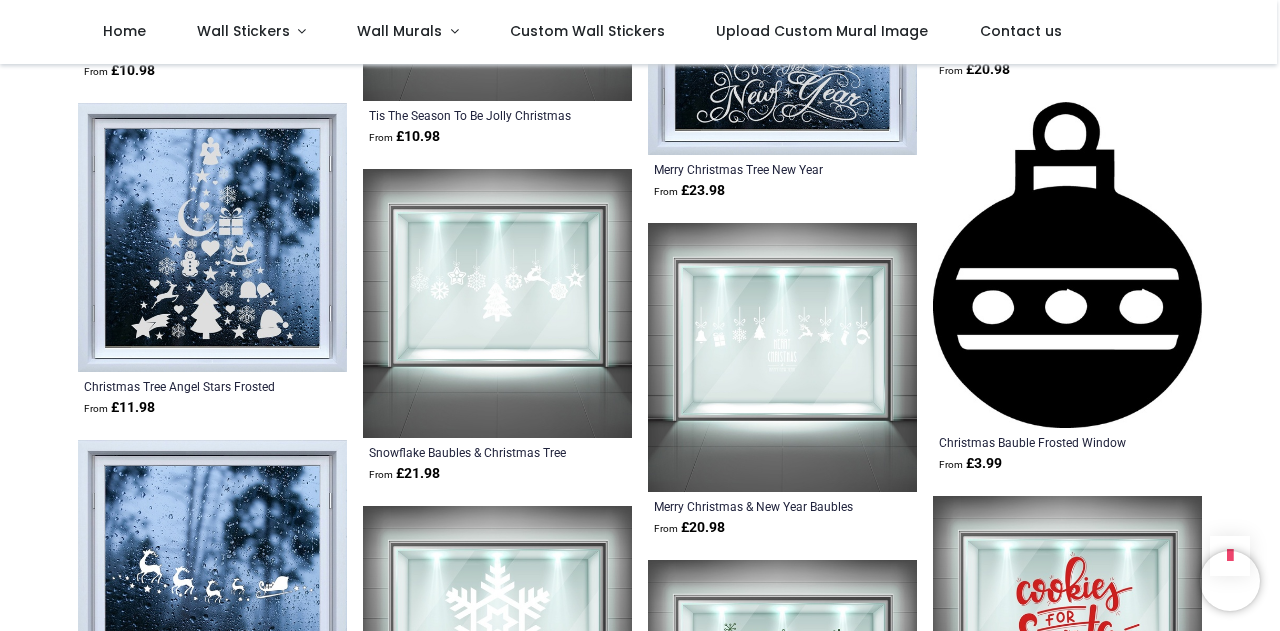 scroll, scrollTop: 14224, scrollLeft: 0, axis: vertical 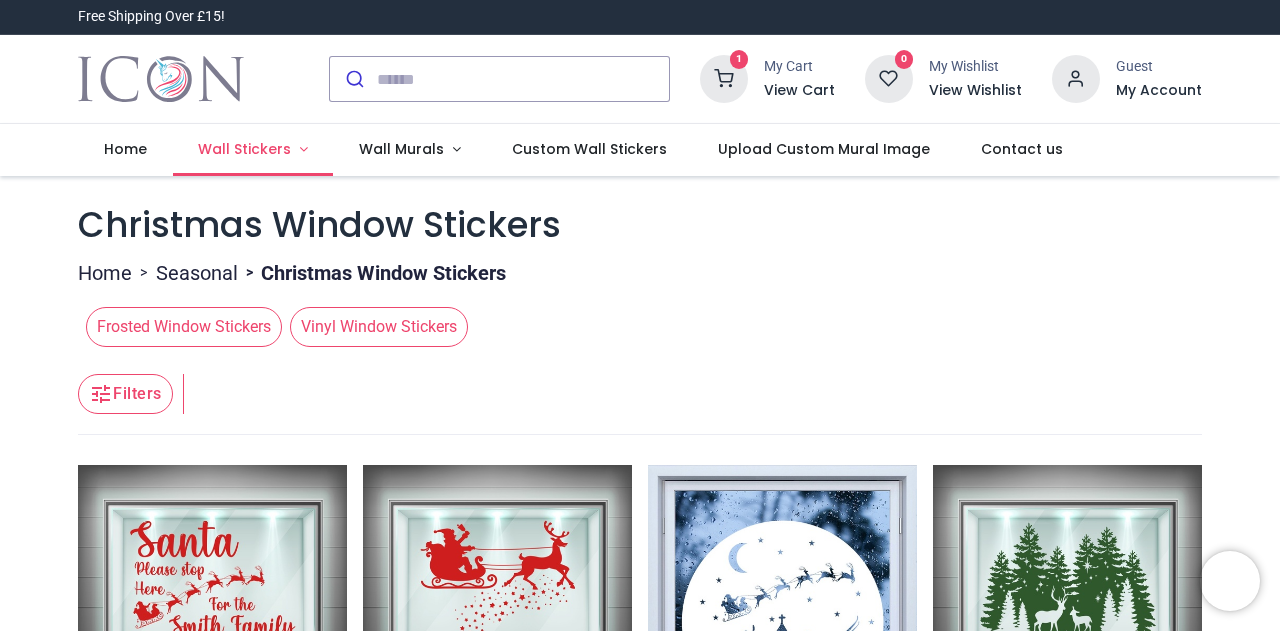 click on "Wall Stickers" at bounding box center (244, 149) 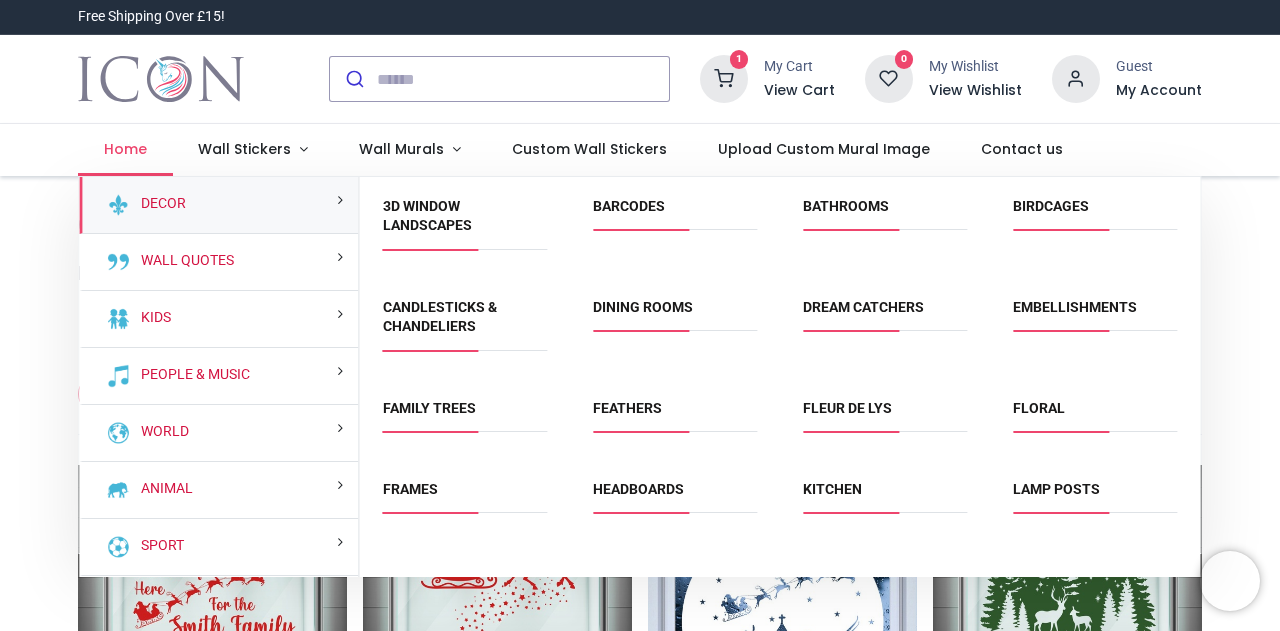 click on "Home" at bounding box center [125, 149] 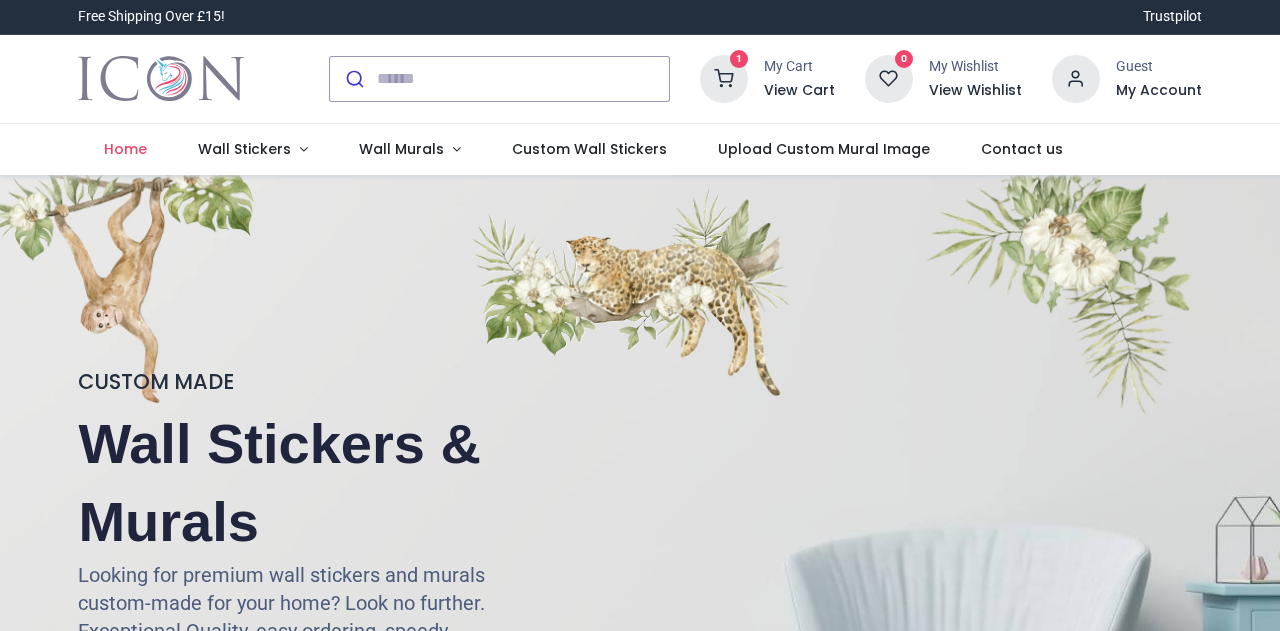 scroll, scrollTop: 0, scrollLeft: 0, axis: both 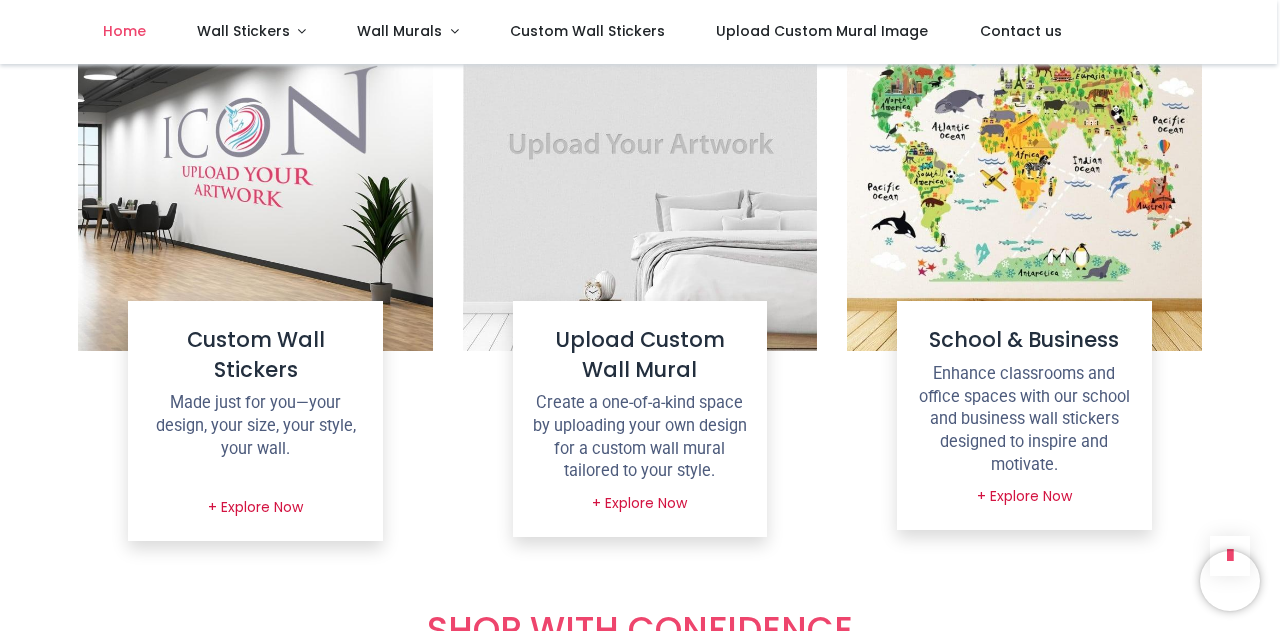 click at bounding box center [255, 174] 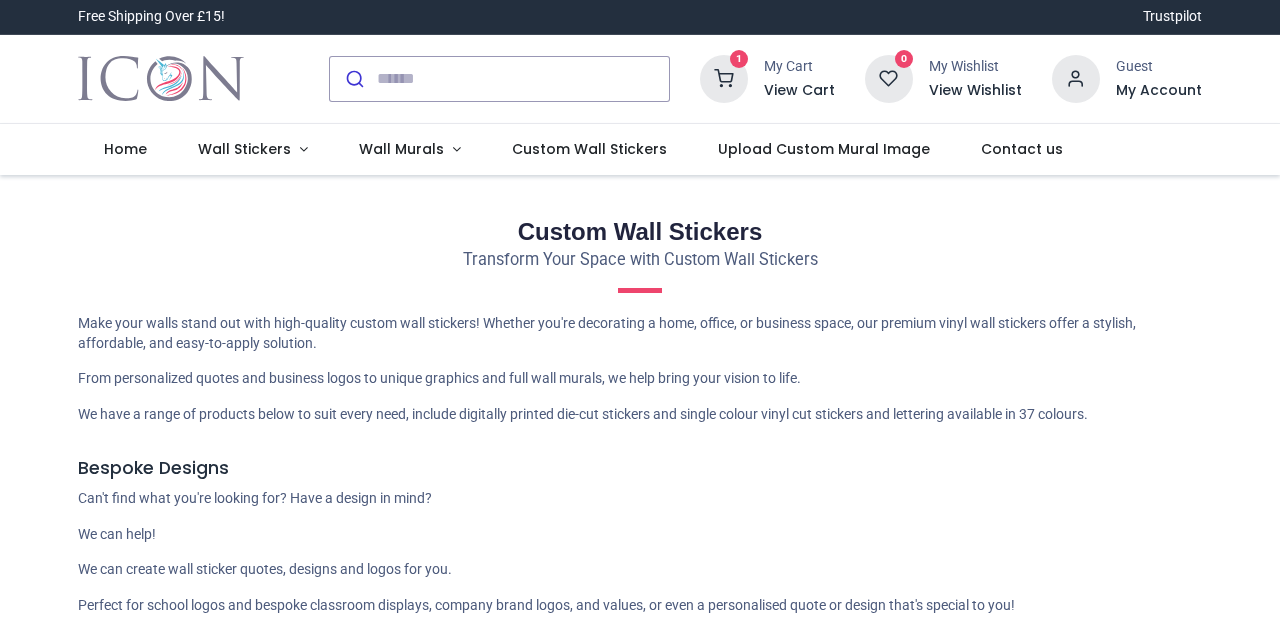 scroll, scrollTop: 0, scrollLeft: 0, axis: both 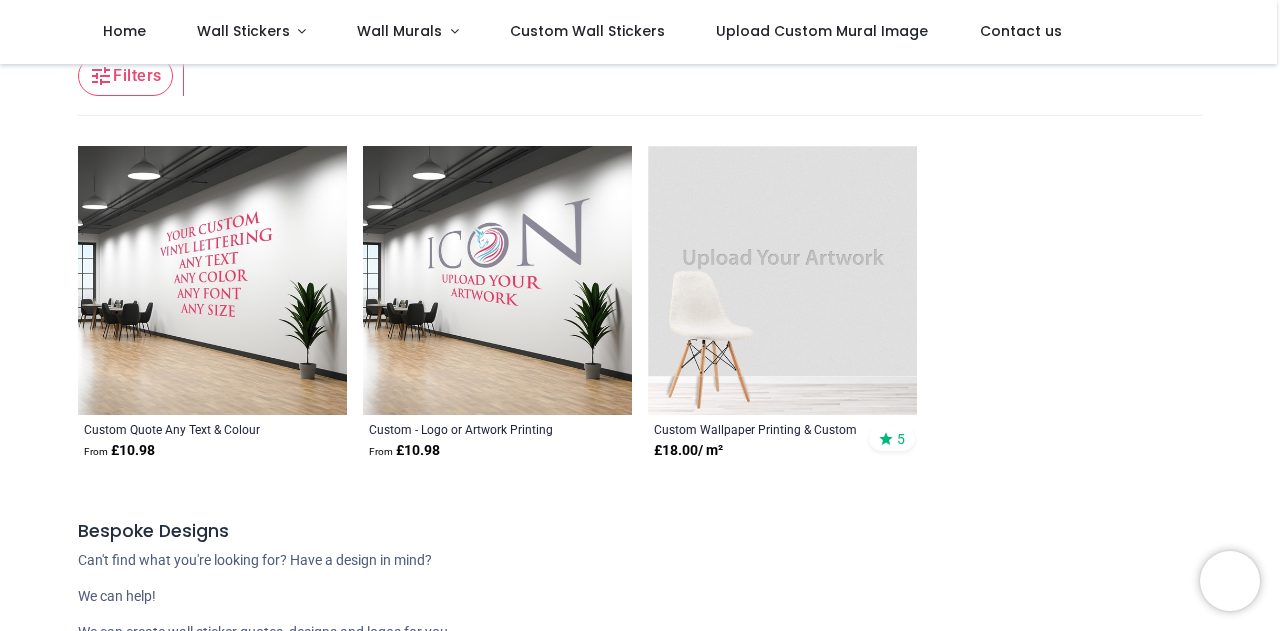 click at bounding box center (497, 280) 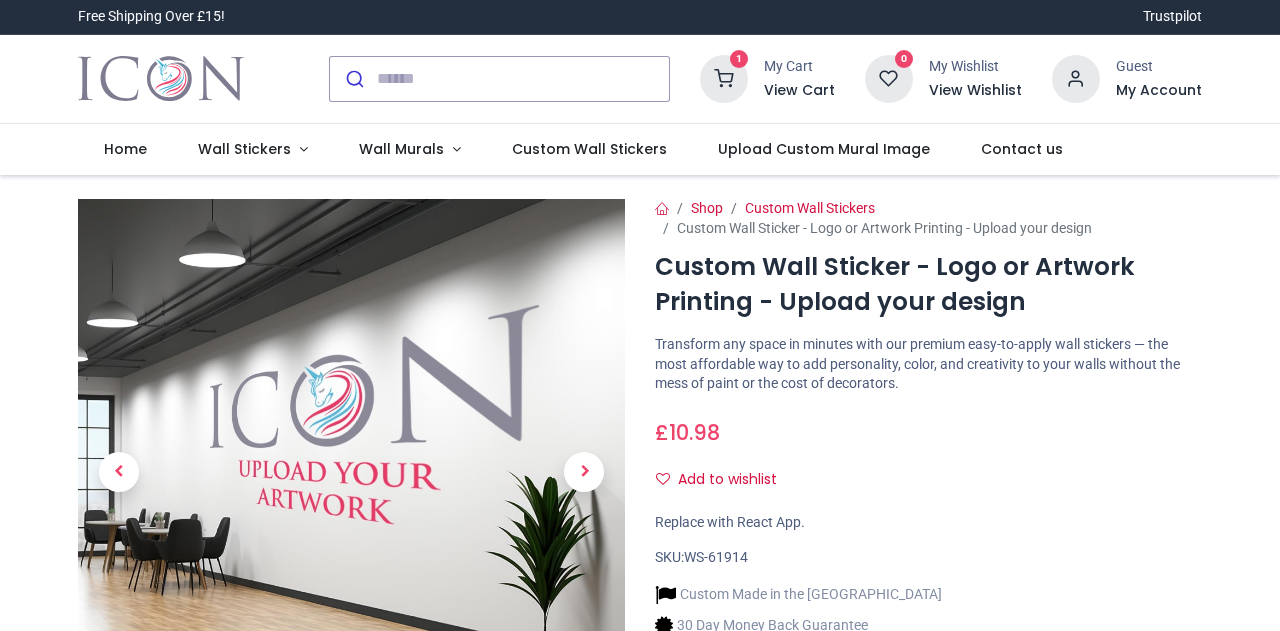 scroll, scrollTop: 0, scrollLeft: 0, axis: both 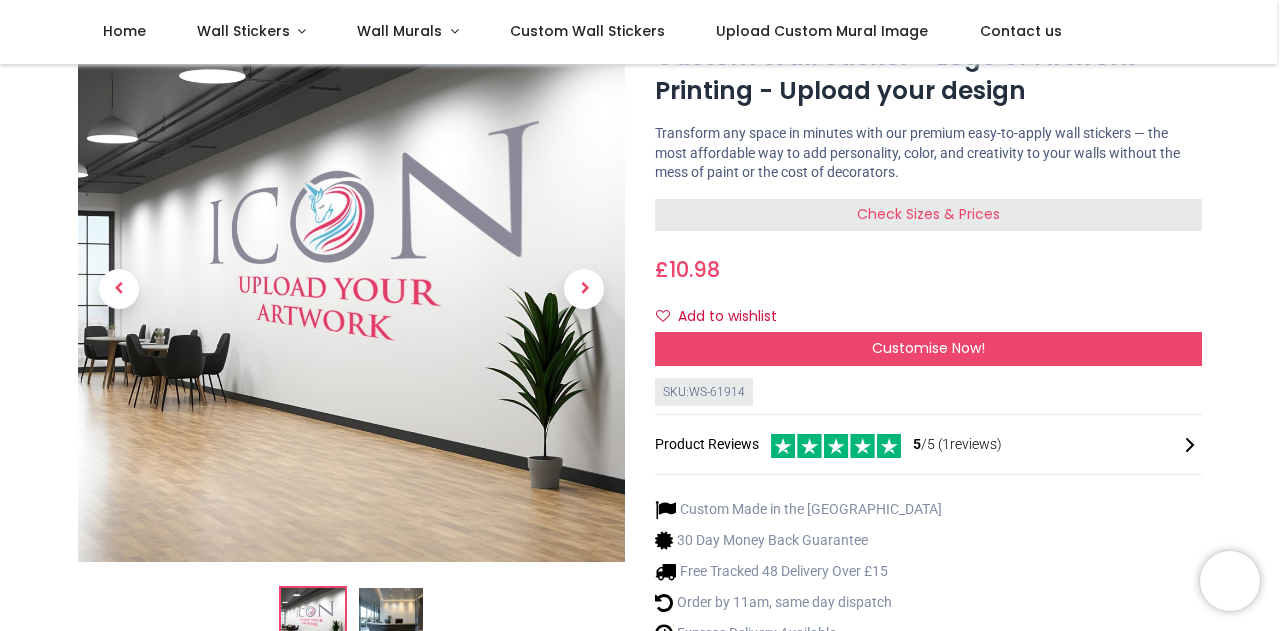 click on "Check Sizes & Prices" at bounding box center (928, 214) 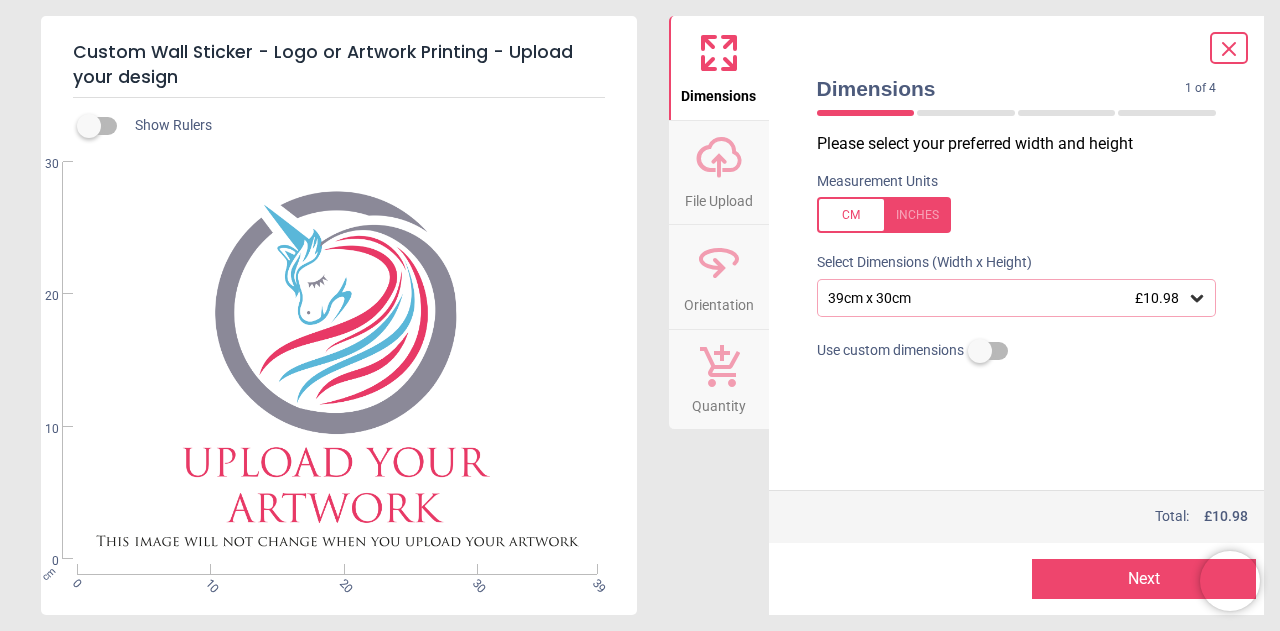 click on "39cm  x  30cm       £10.98" at bounding box center (1007, 298) 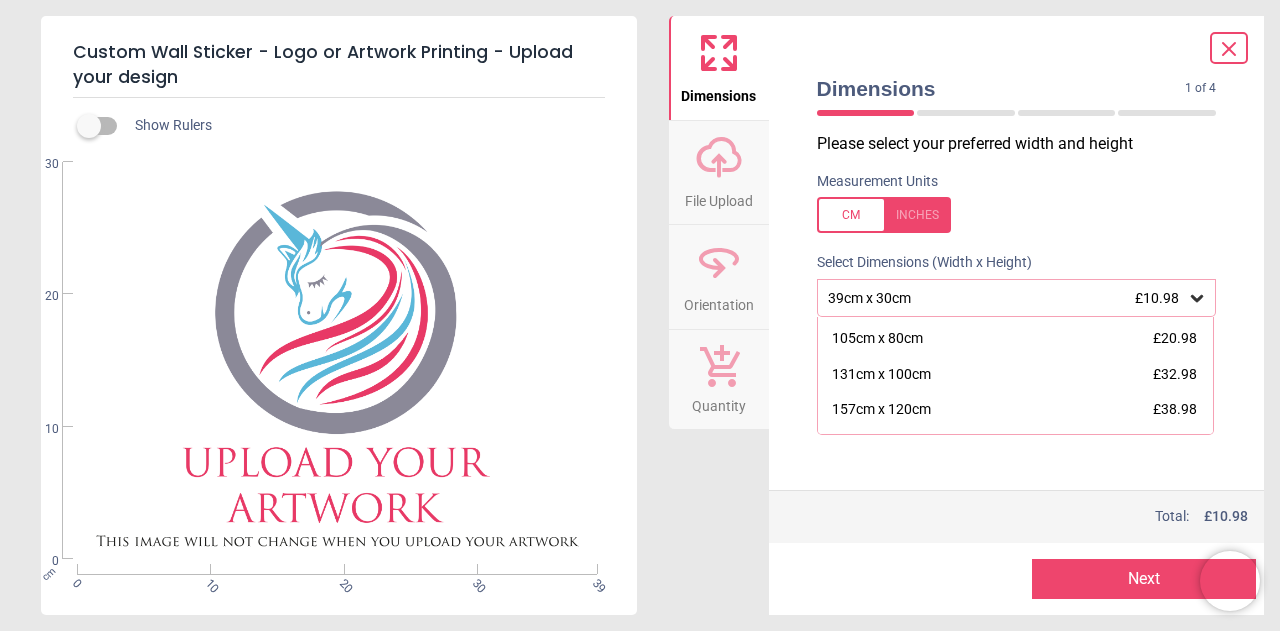 scroll, scrollTop: 200, scrollLeft: 0, axis: vertical 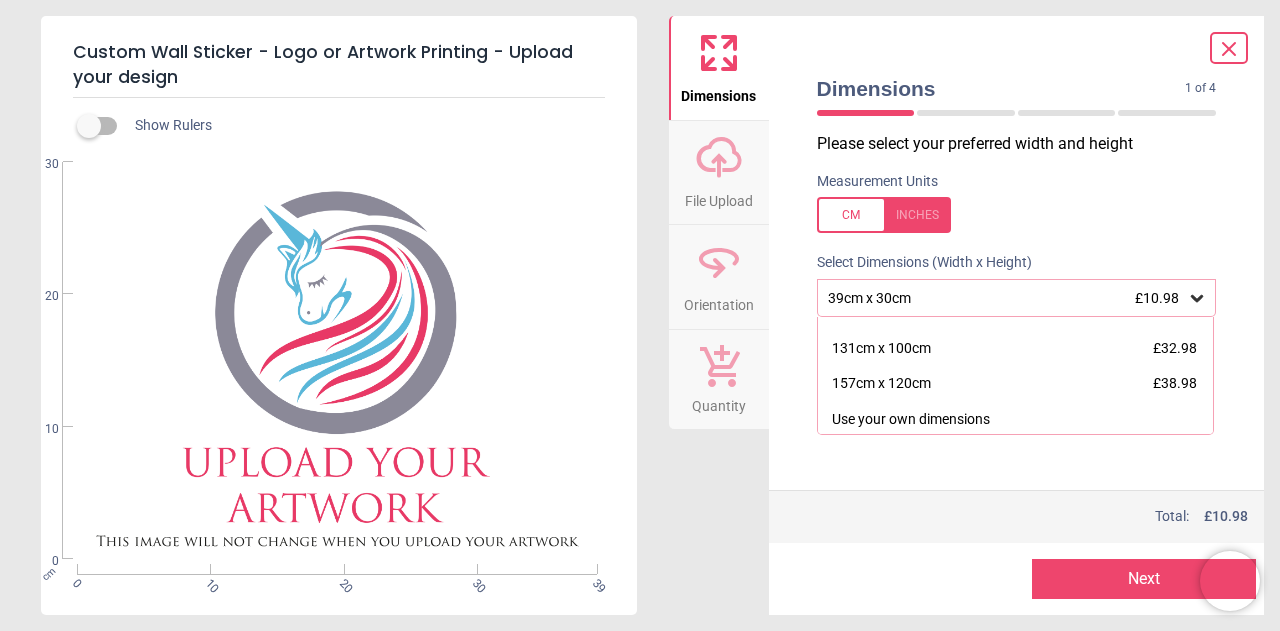 click on "157cm  x  120cm       £38.98" at bounding box center (1016, 384) 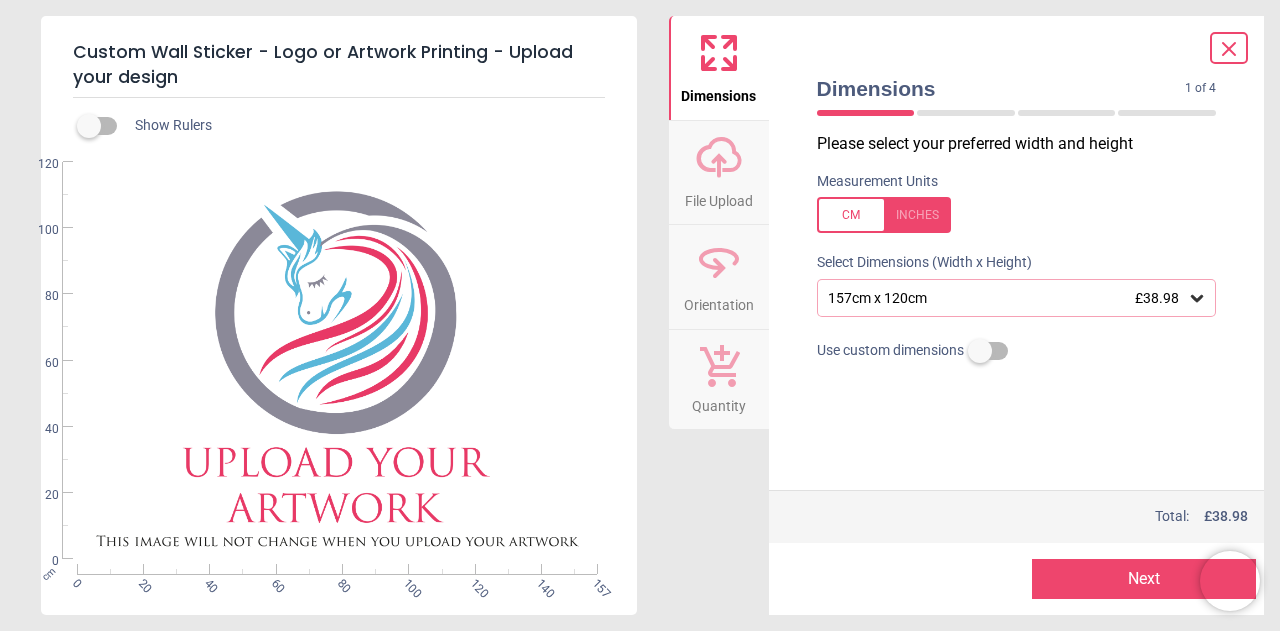 click on "Next" at bounding box center [1144, 579] 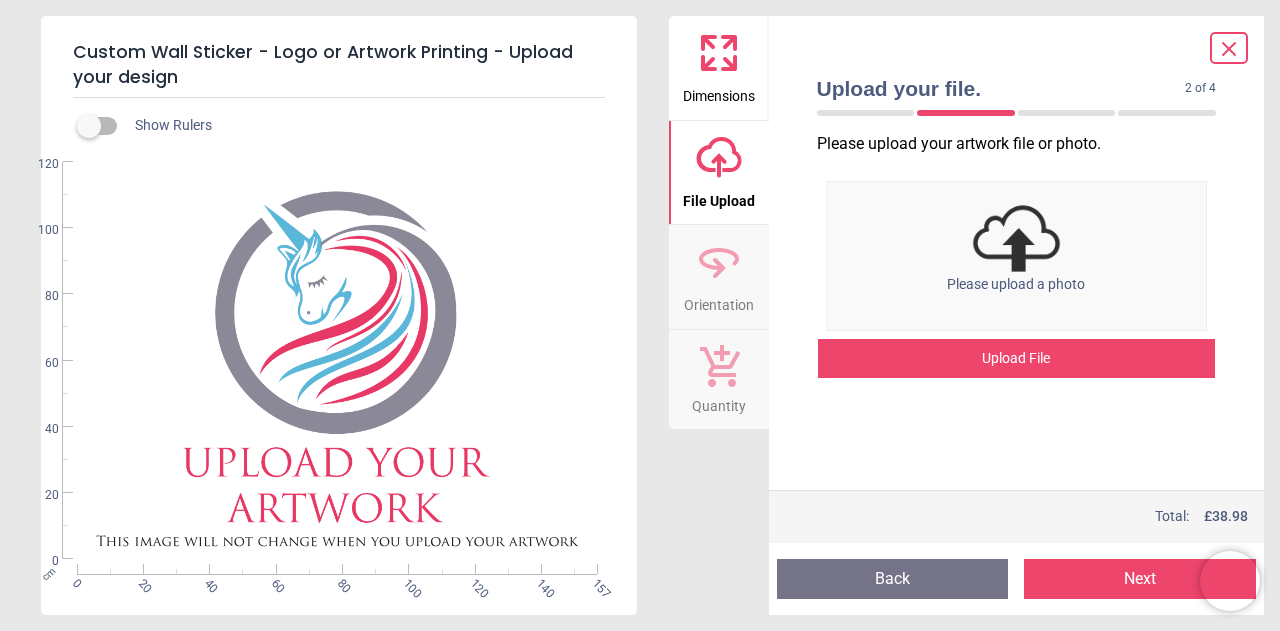 click on "Upload File" at bounding box center [1017, 359] 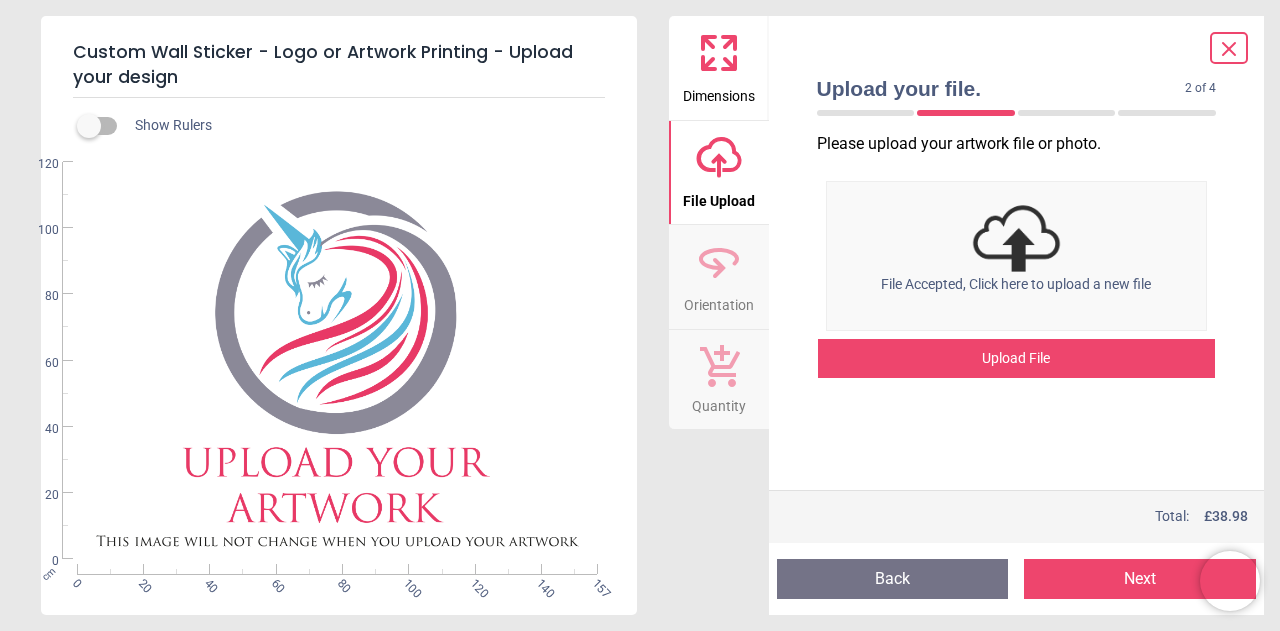 click on "Next" at bounding box center (1140, 579) 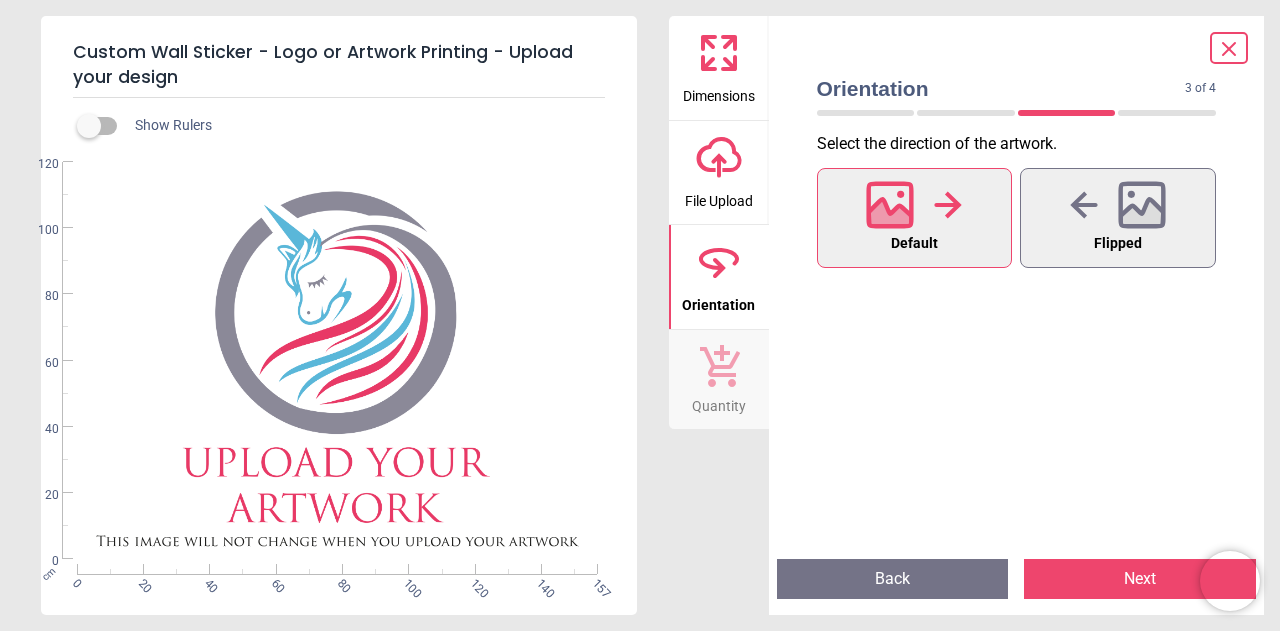 click on "Next" at bounding box center [1140, 579] 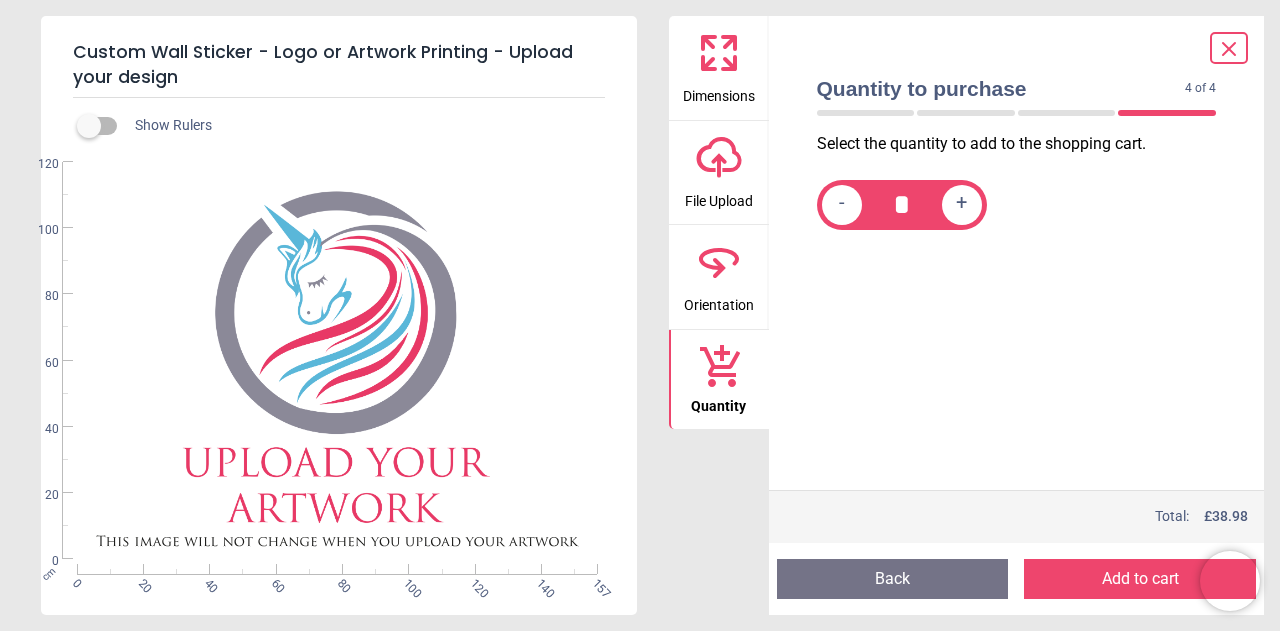 click on "Add to cart" at bounding box center (1140, 579) 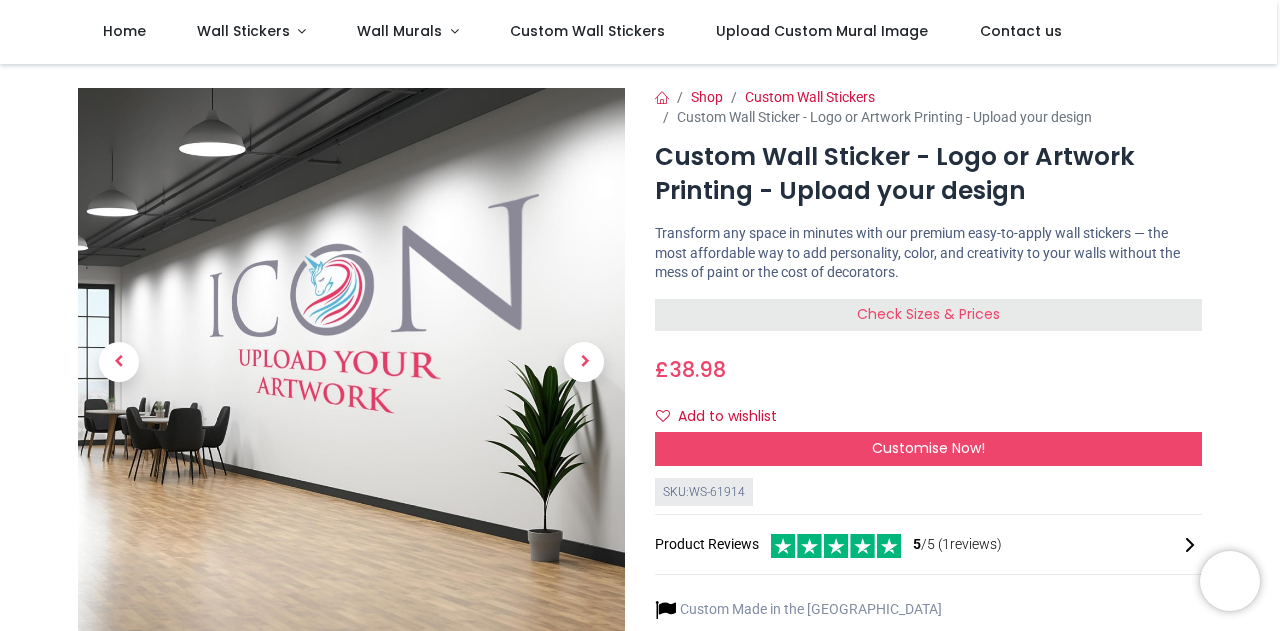 scroll, scrollTop: 0, scrollLeft: 0, axis: both 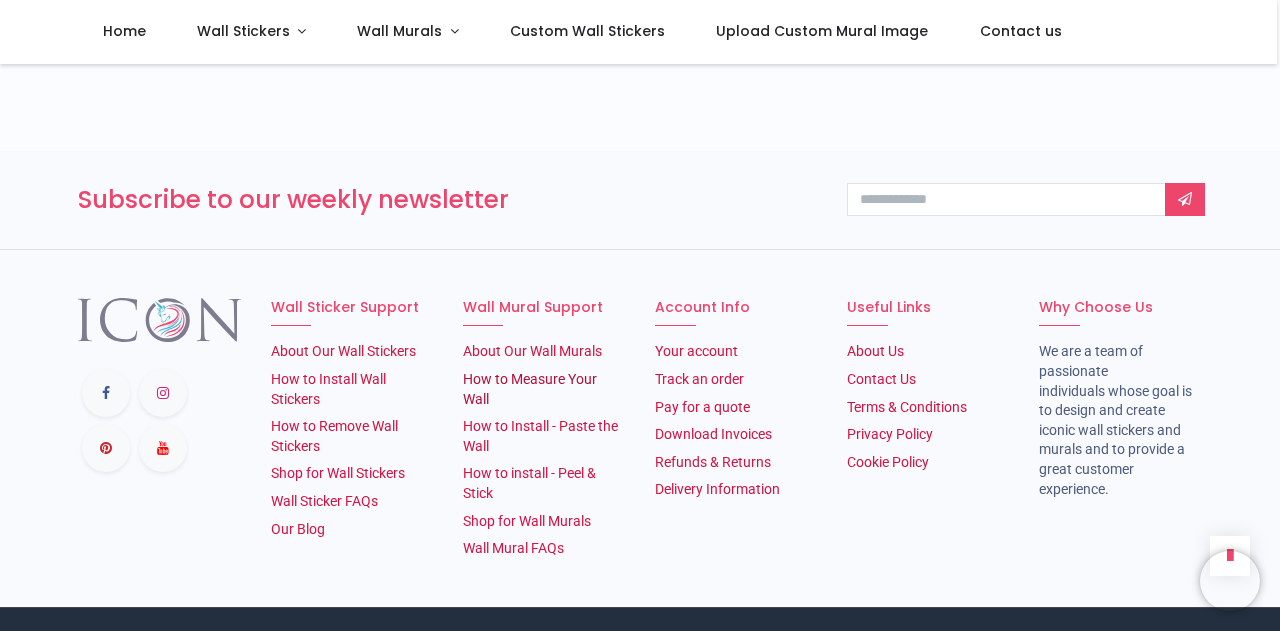 click on "How to Measure Your Wall" at bounding box center (530, 389) 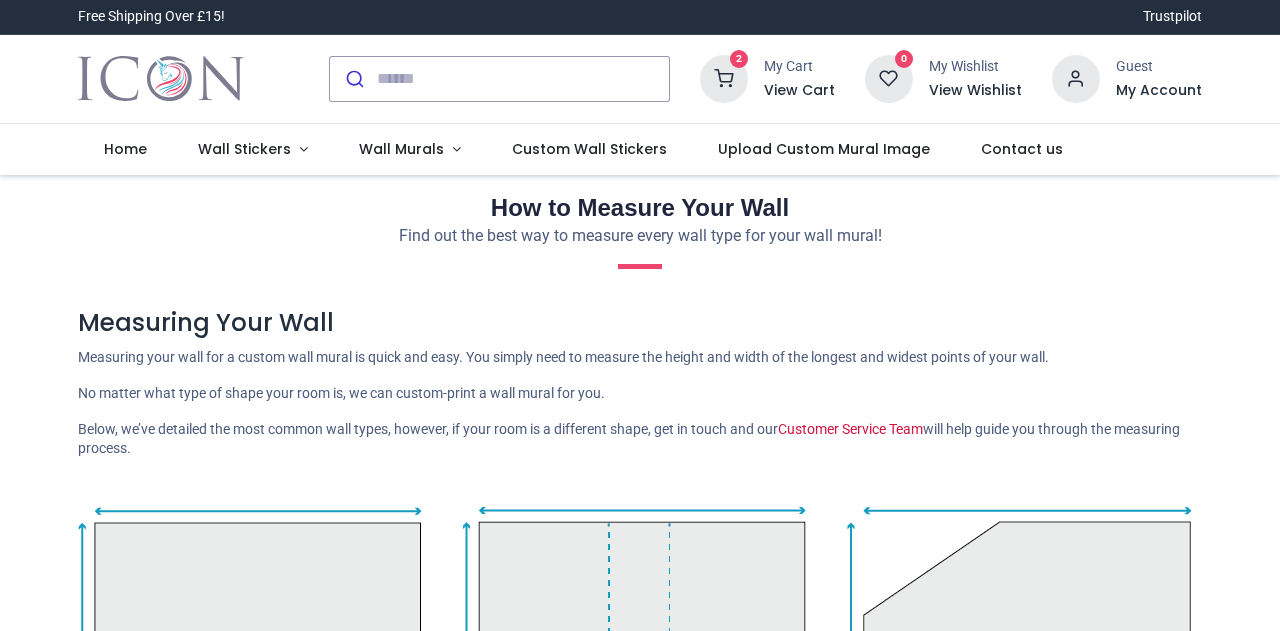 scroll, scrollTop: 0, scrollLeft: 0, axis: both 